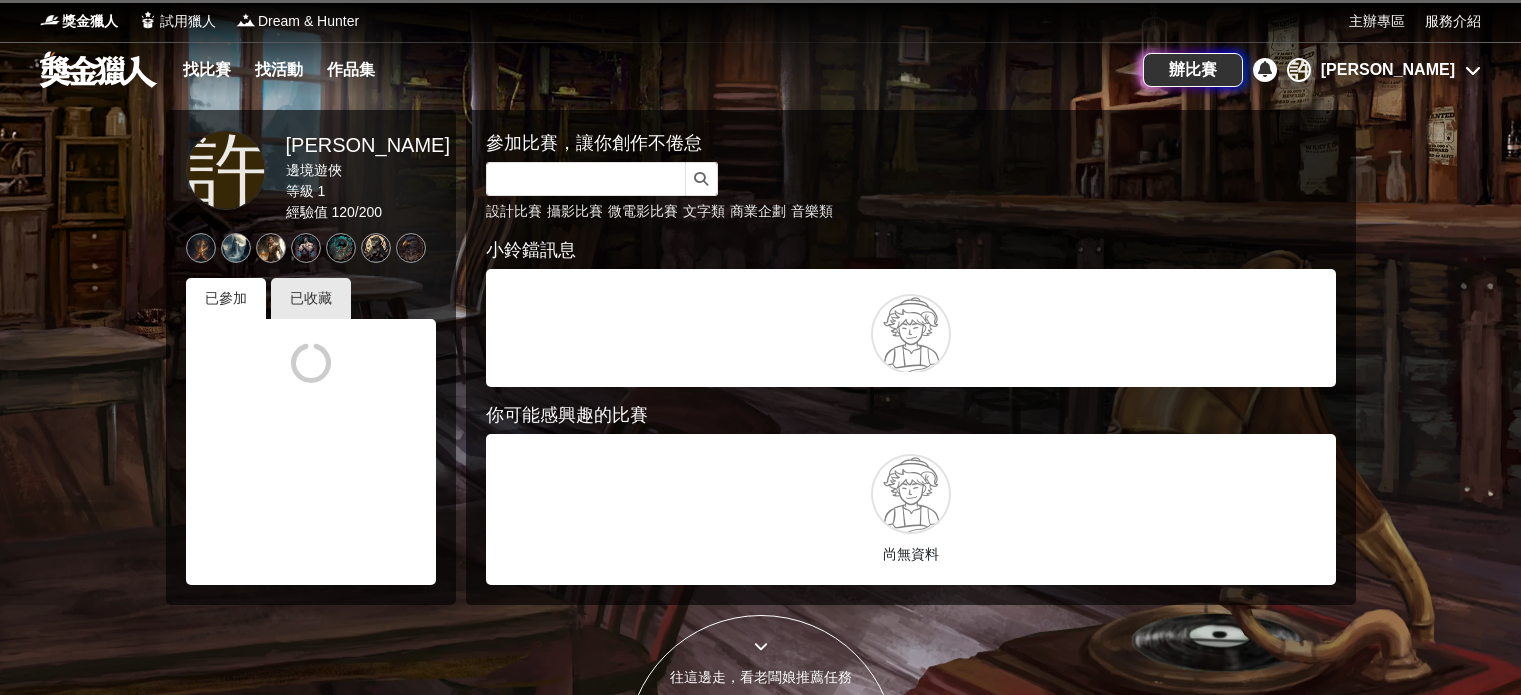 scroll, scrollTop: 0, scrollLeft: 0, axis: both 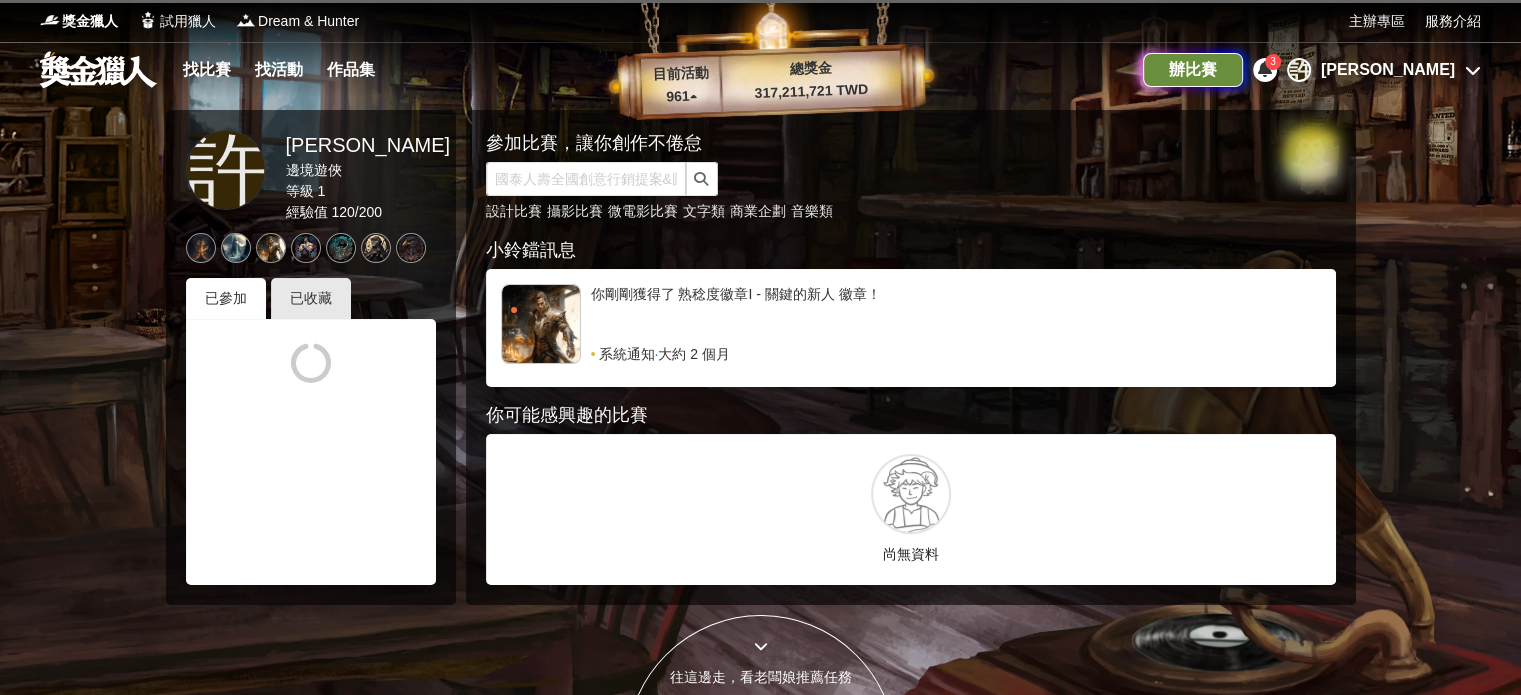 click on "辦比賽" at bounding box center [1193, 70] 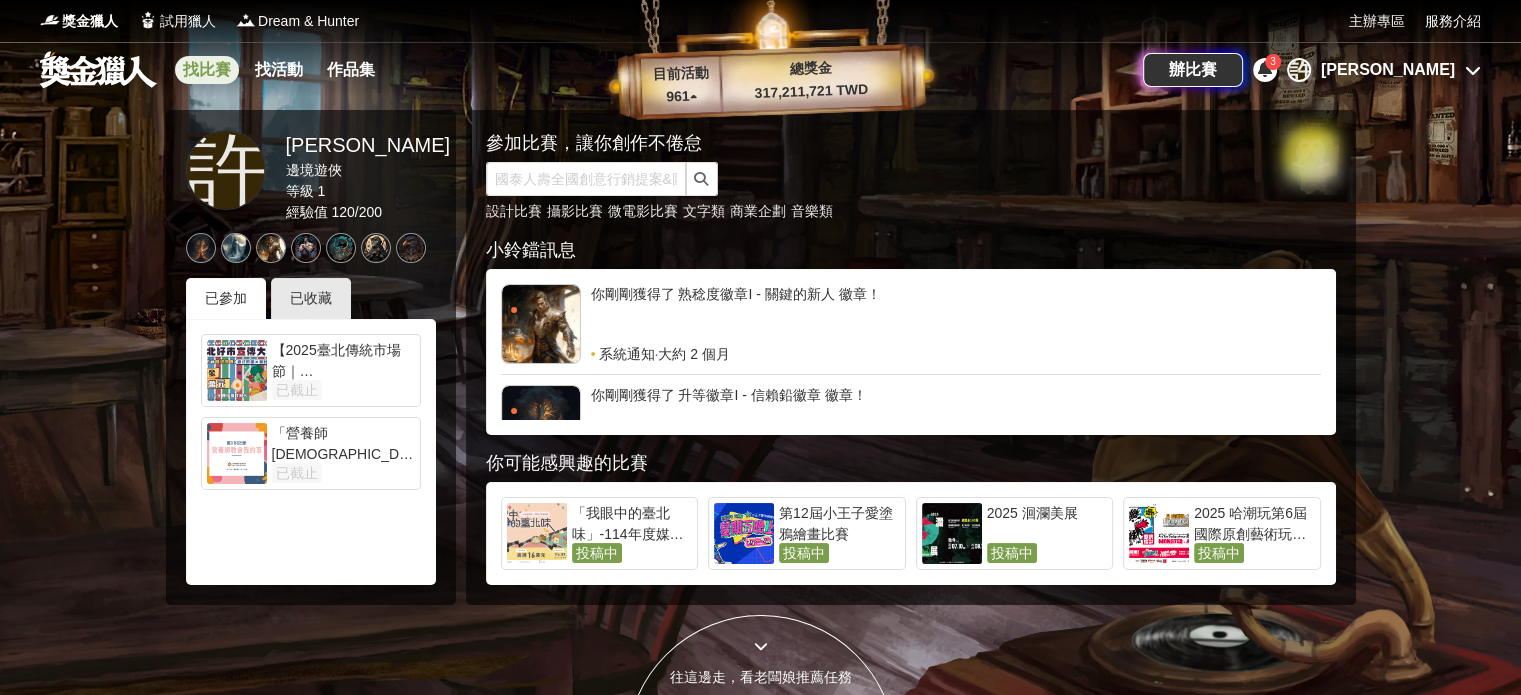 click on "找比賽" at bounding box center [207, 70] 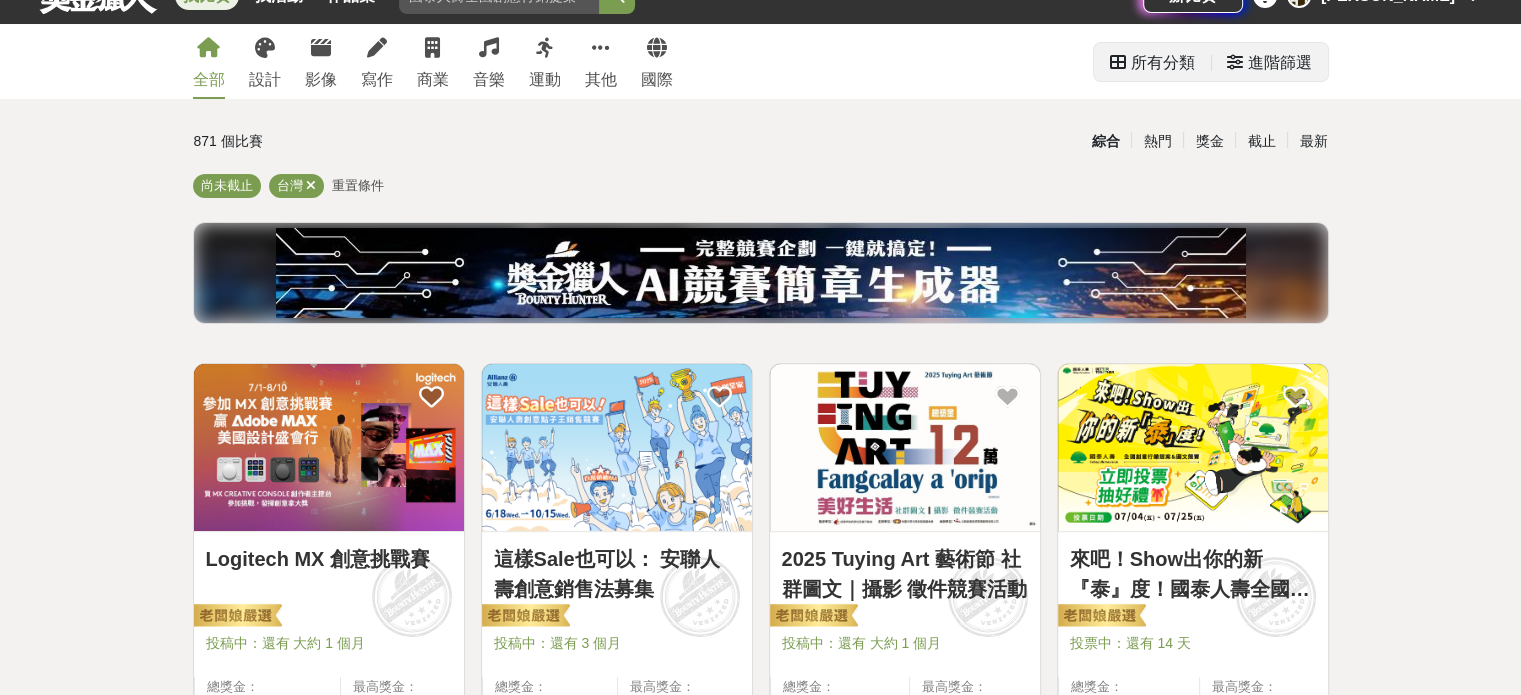 scroll, scrollTop: 0, scrollLeft: 0, axis: both 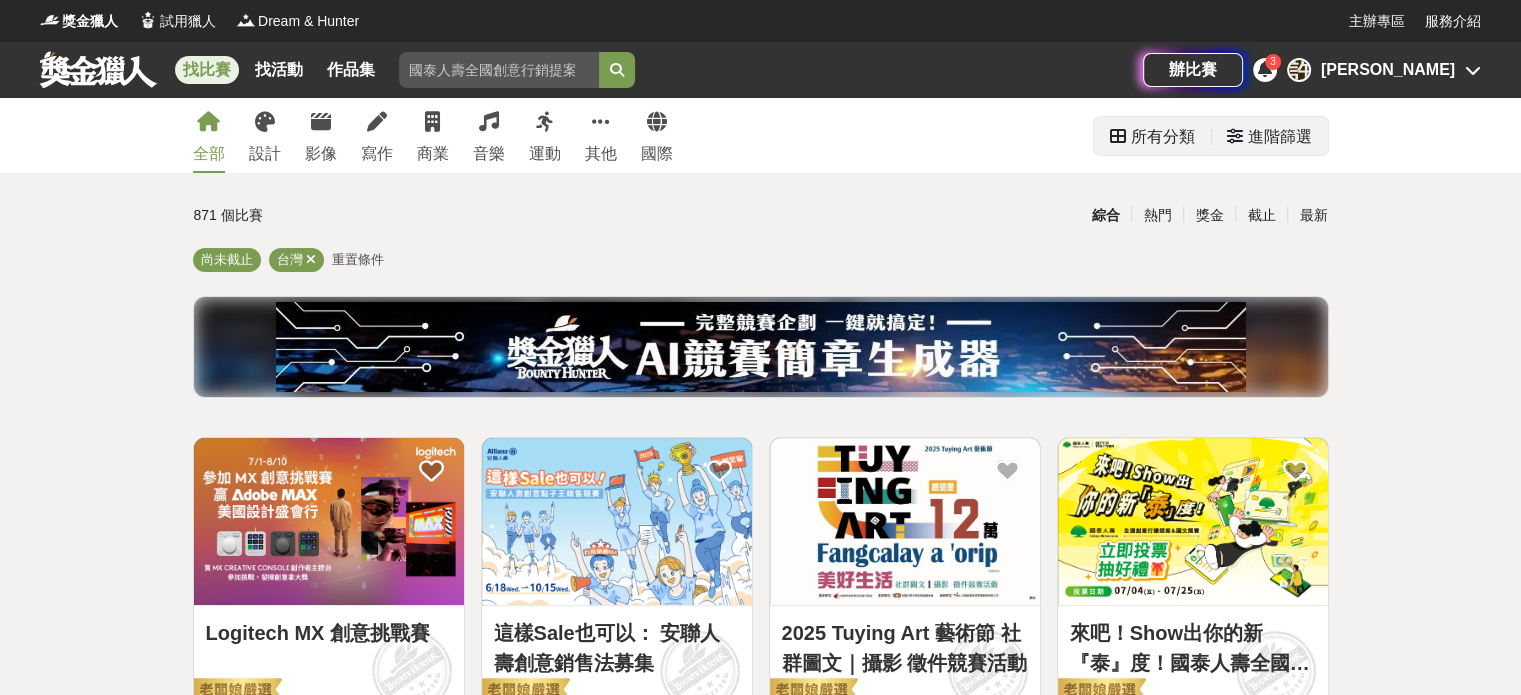 click on "所有分類" at bounding box center (1163, 137) 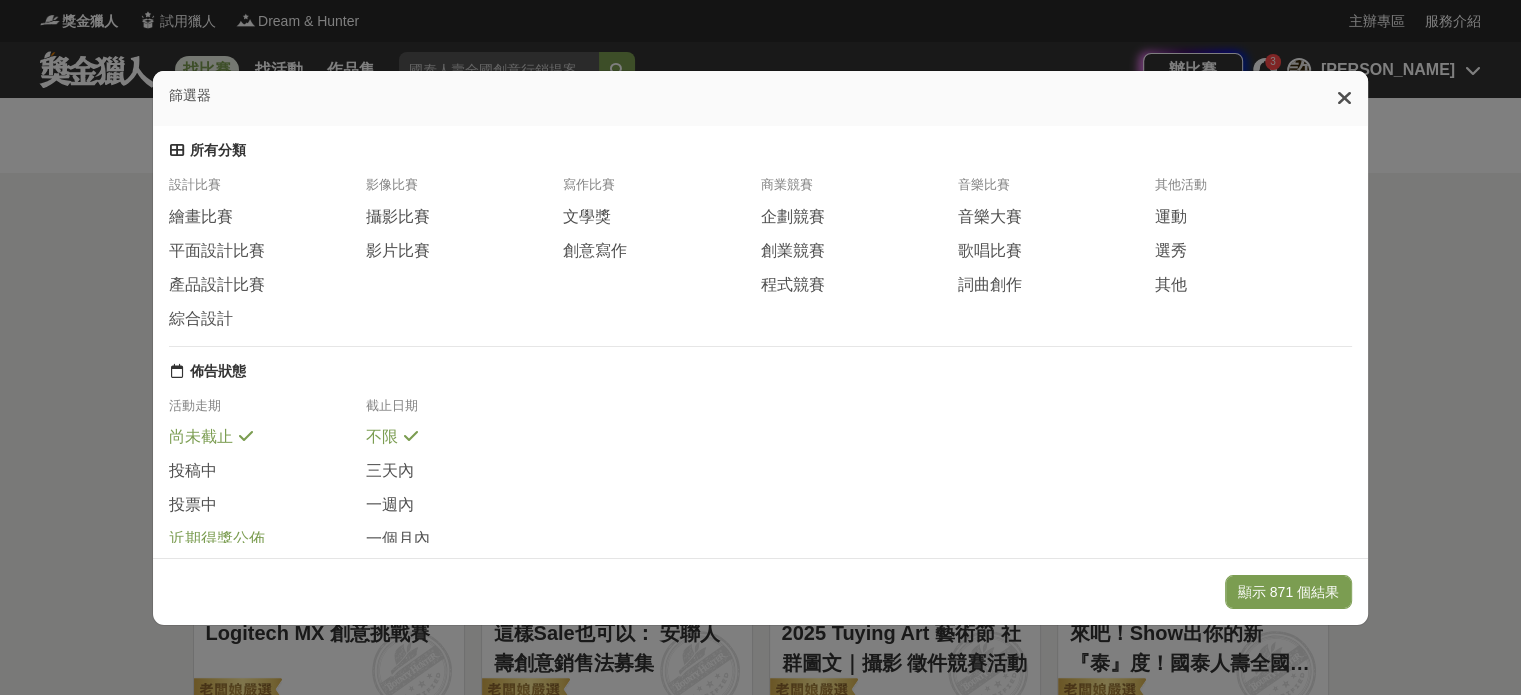 scroll, scrollTop: 396, scrollLeft: 0, axis: vertical 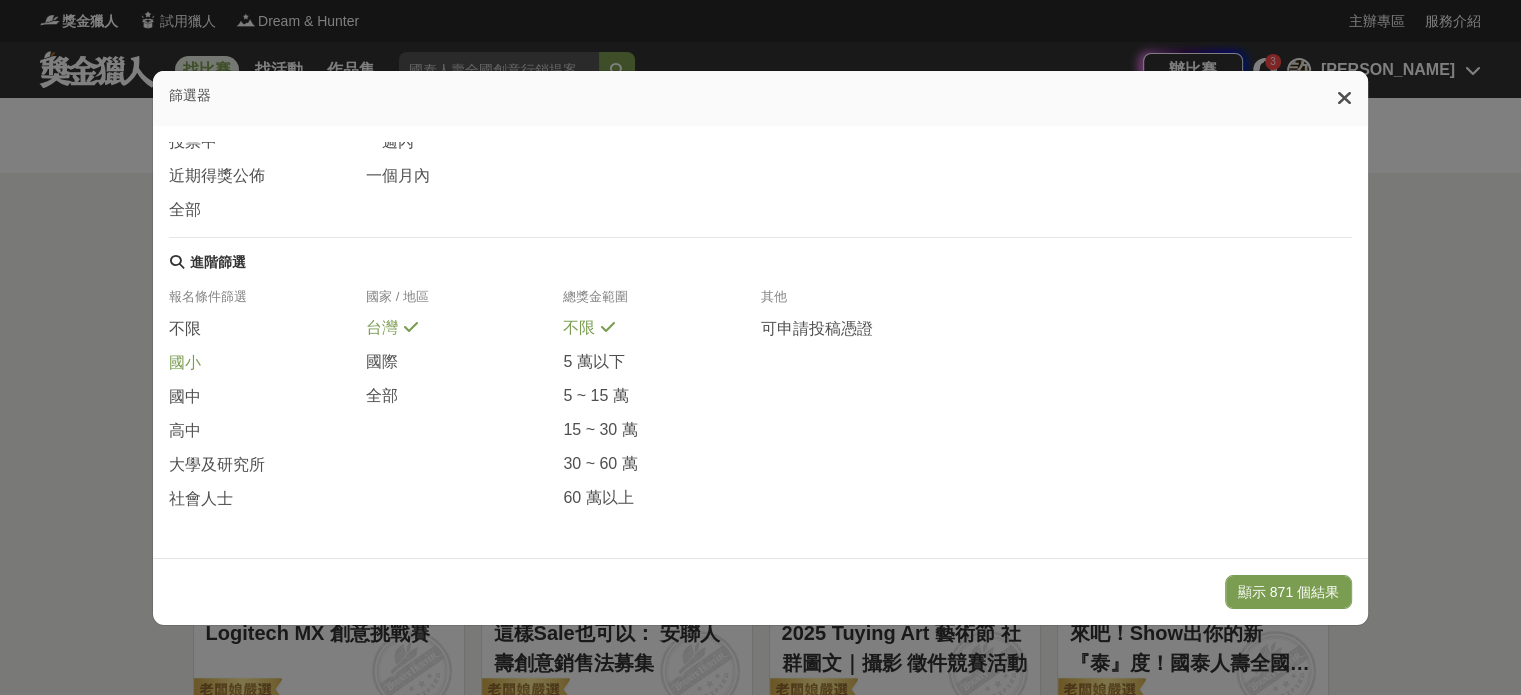 drag, startPoint x: 180, startPoint y: 364, endPoint x: 264, endPoint y: 358, distance: 84.21401 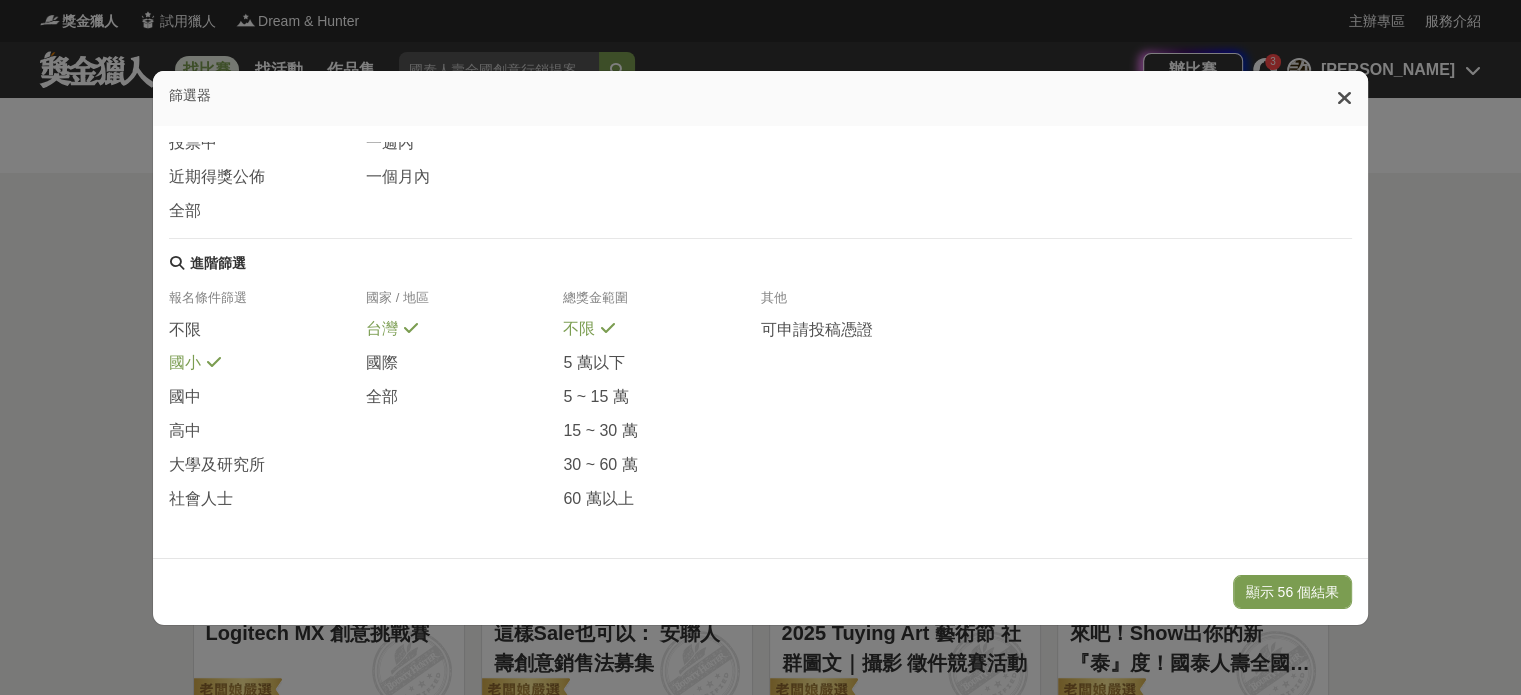 click on "顯示 56 個結果" at bounding box center (1292, 592) 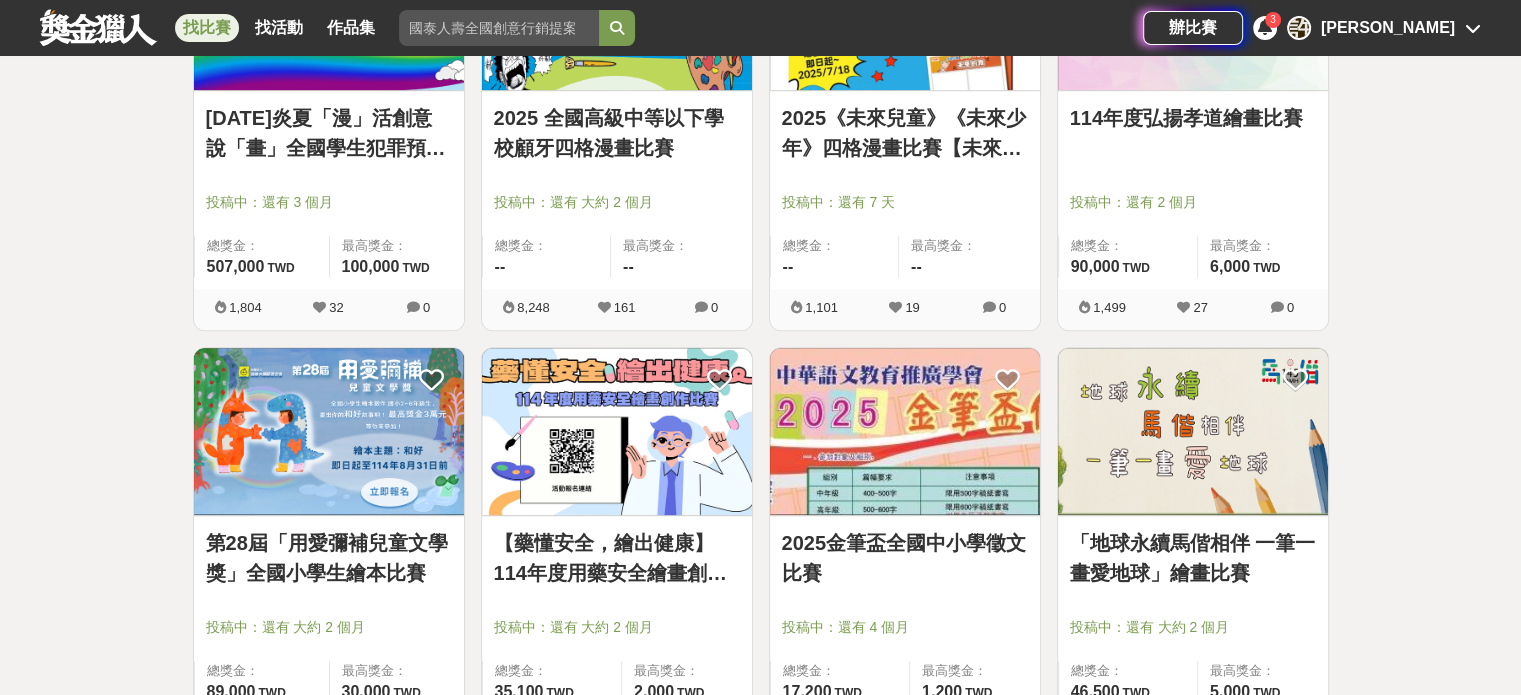 scroll, scrollTop: 1400, scrollLeft: 0, axis: vertical 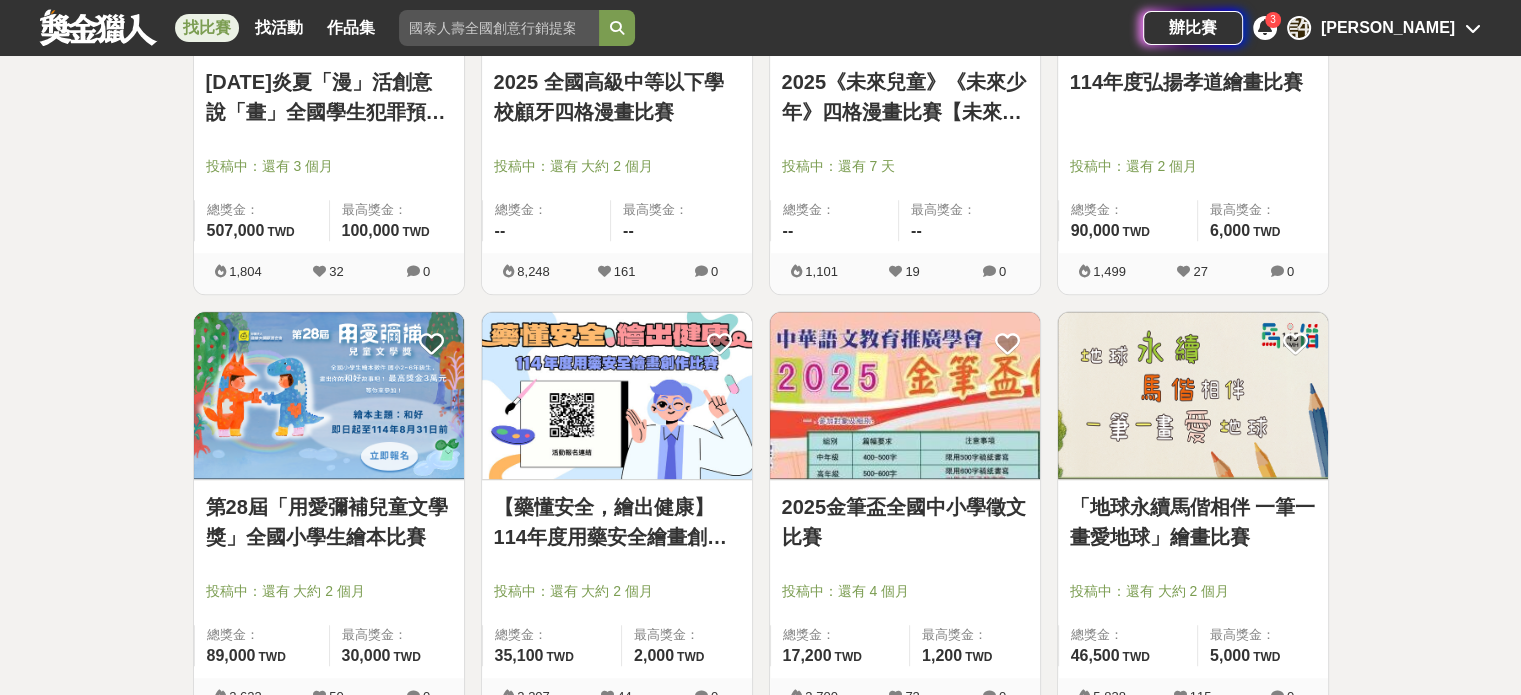 drag, startPoint x: 1082, startPoint y: 260, endPoint x: 1449, endPoint y: 202, distance: 371.55484 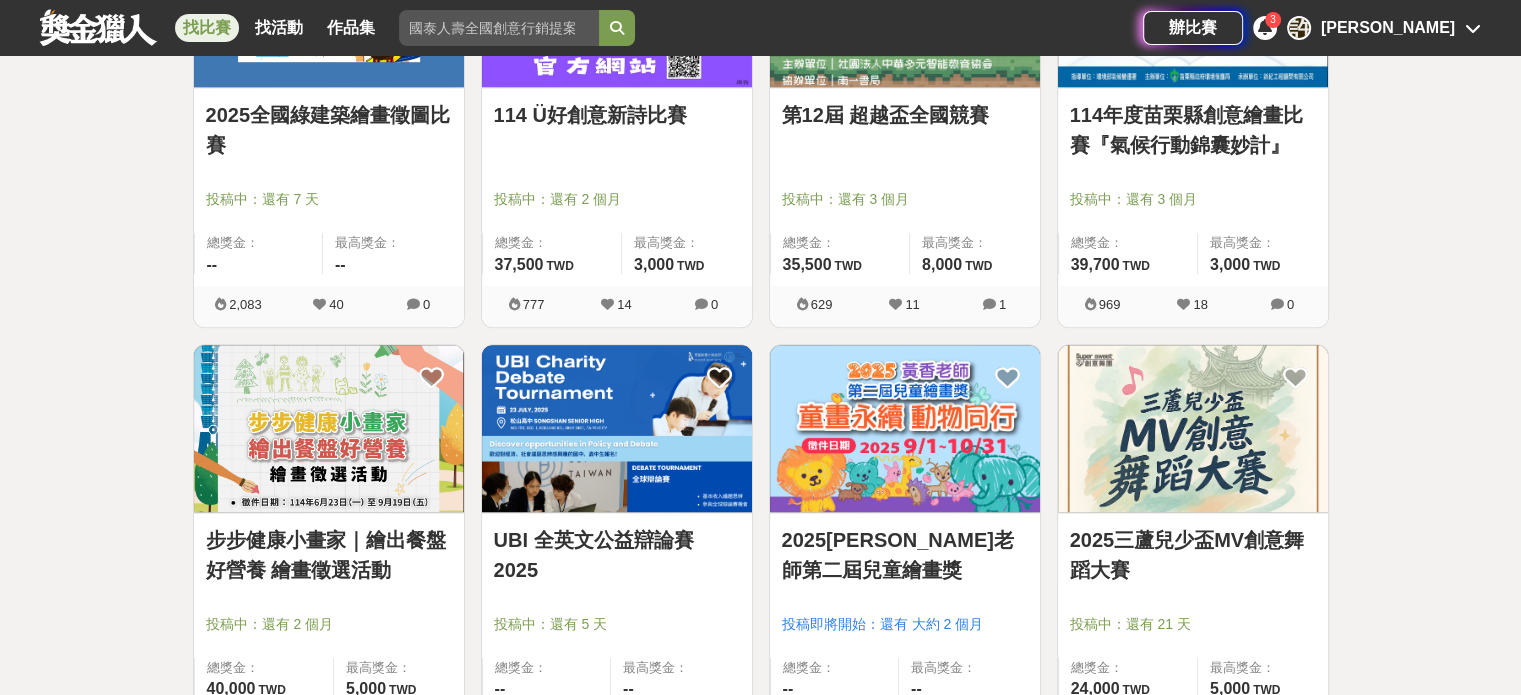 scroll, scrollTop: 2300, scrollLeft: 0, axis: vertical 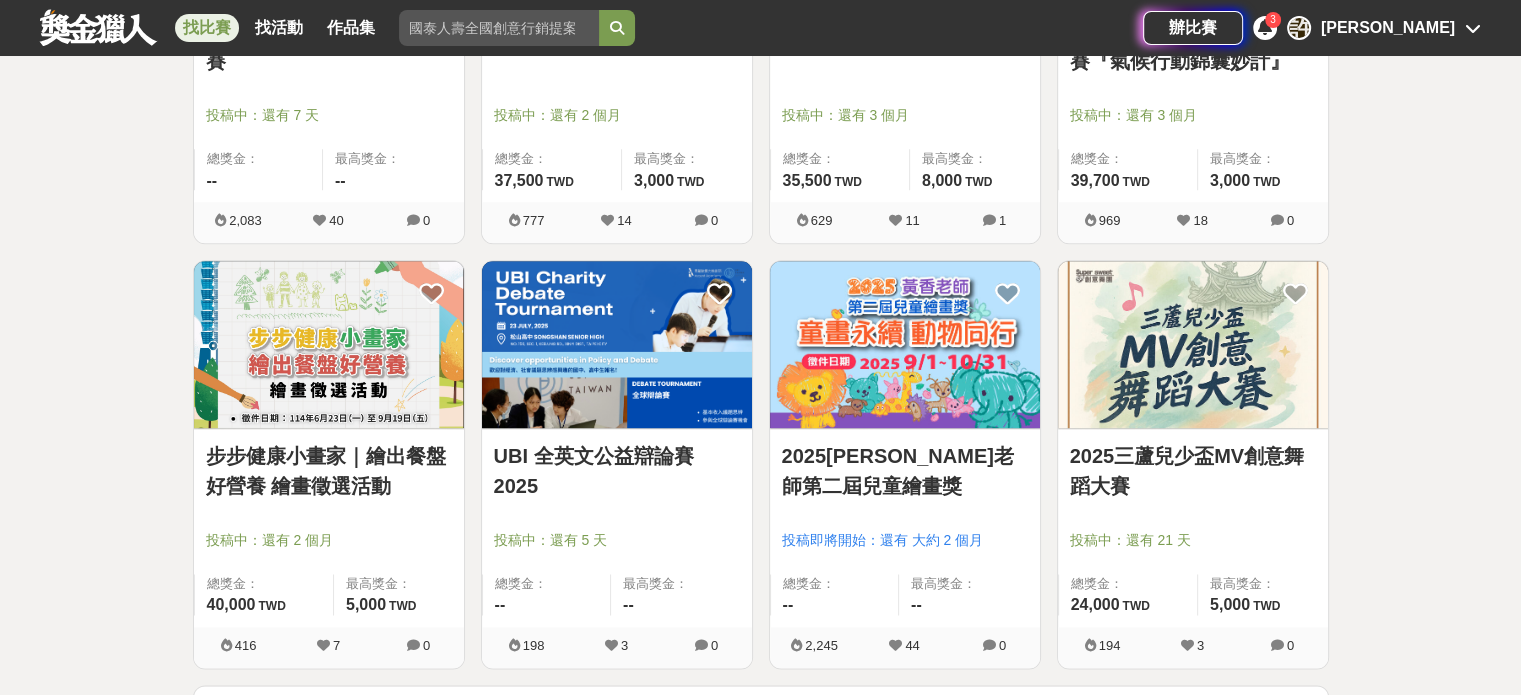 click on "步步健康小畫家｜繪出餐盤好營養 繪畫徵選活動 投稿中：還有 2 個月 總獎金： 40,000 40,000 TWD 最高獎金： 5,000 TWD 416 7 0" at bounding box center (329, 464) 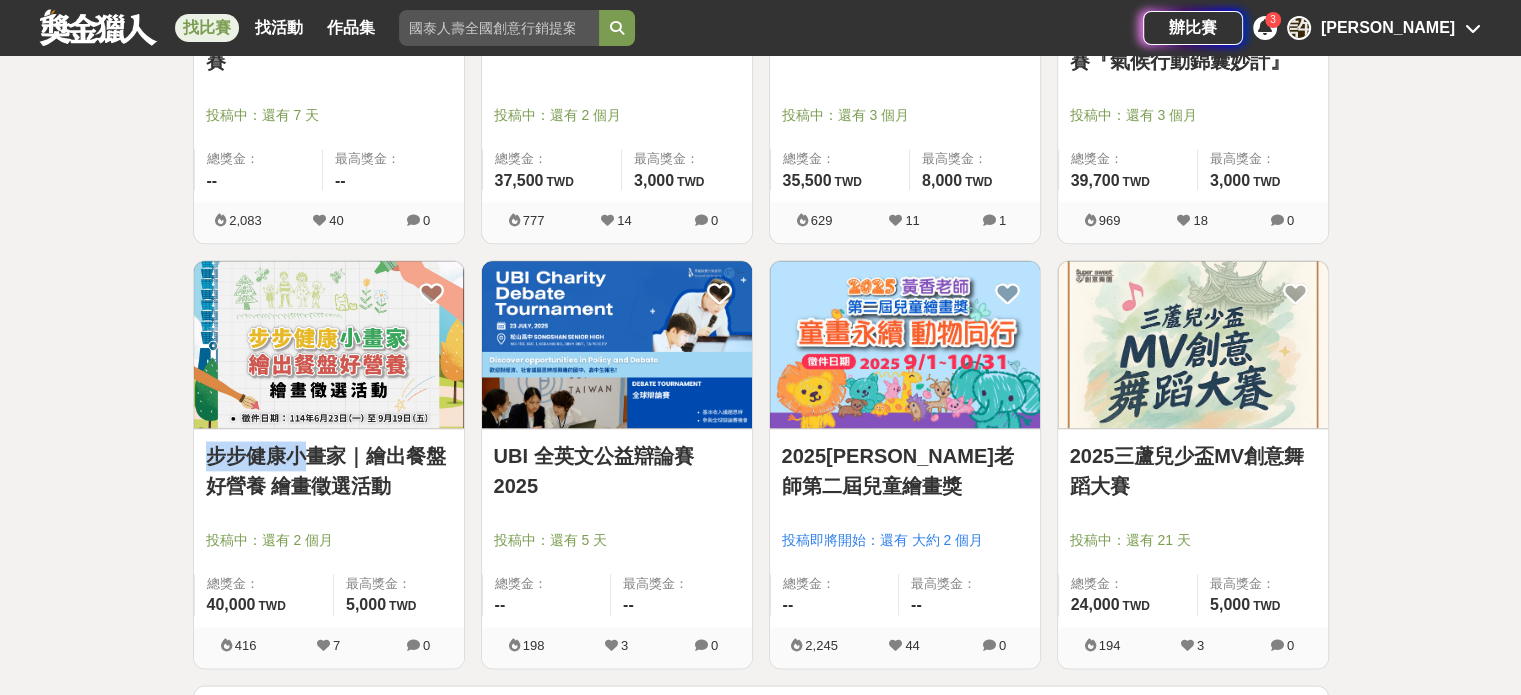 click at bounding box center (329, 344) 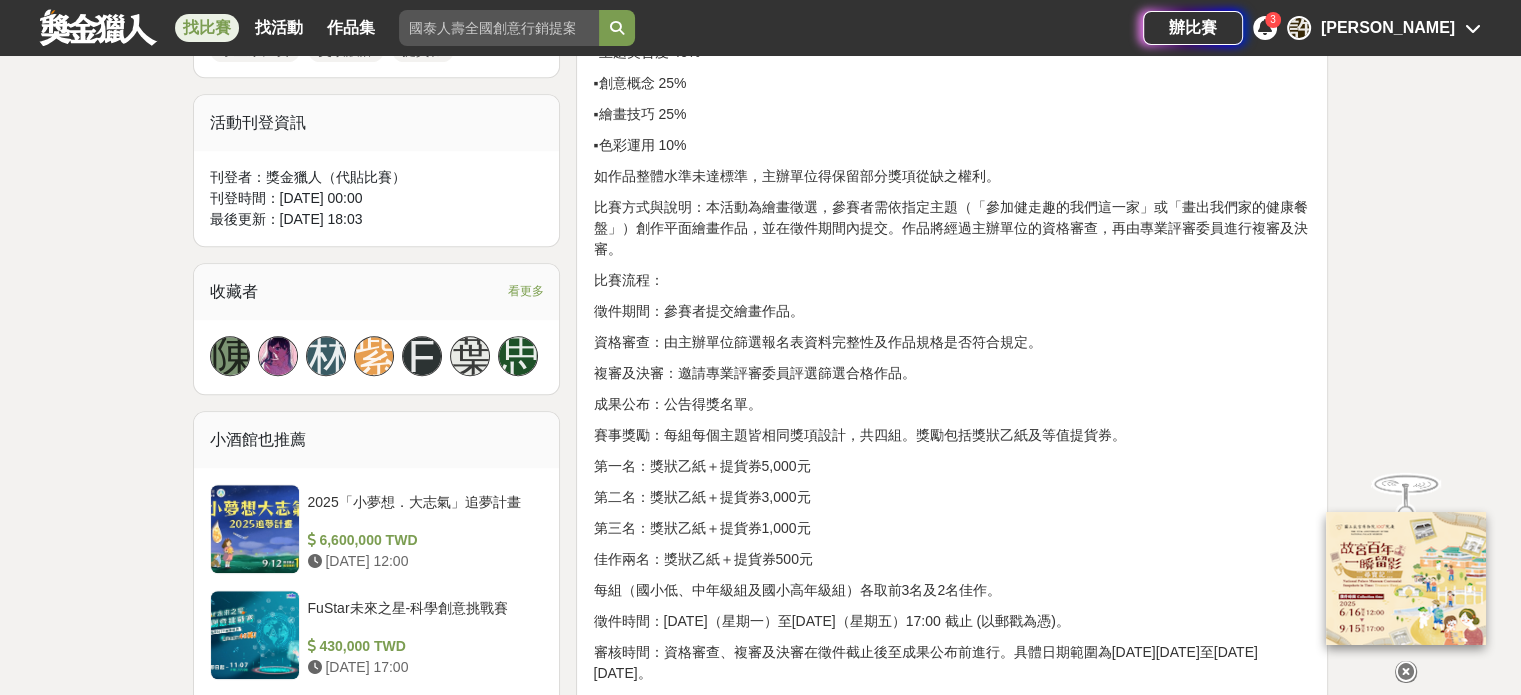 scroll, scrollTop: 1300, scrollLeft: 0, axis: vertical 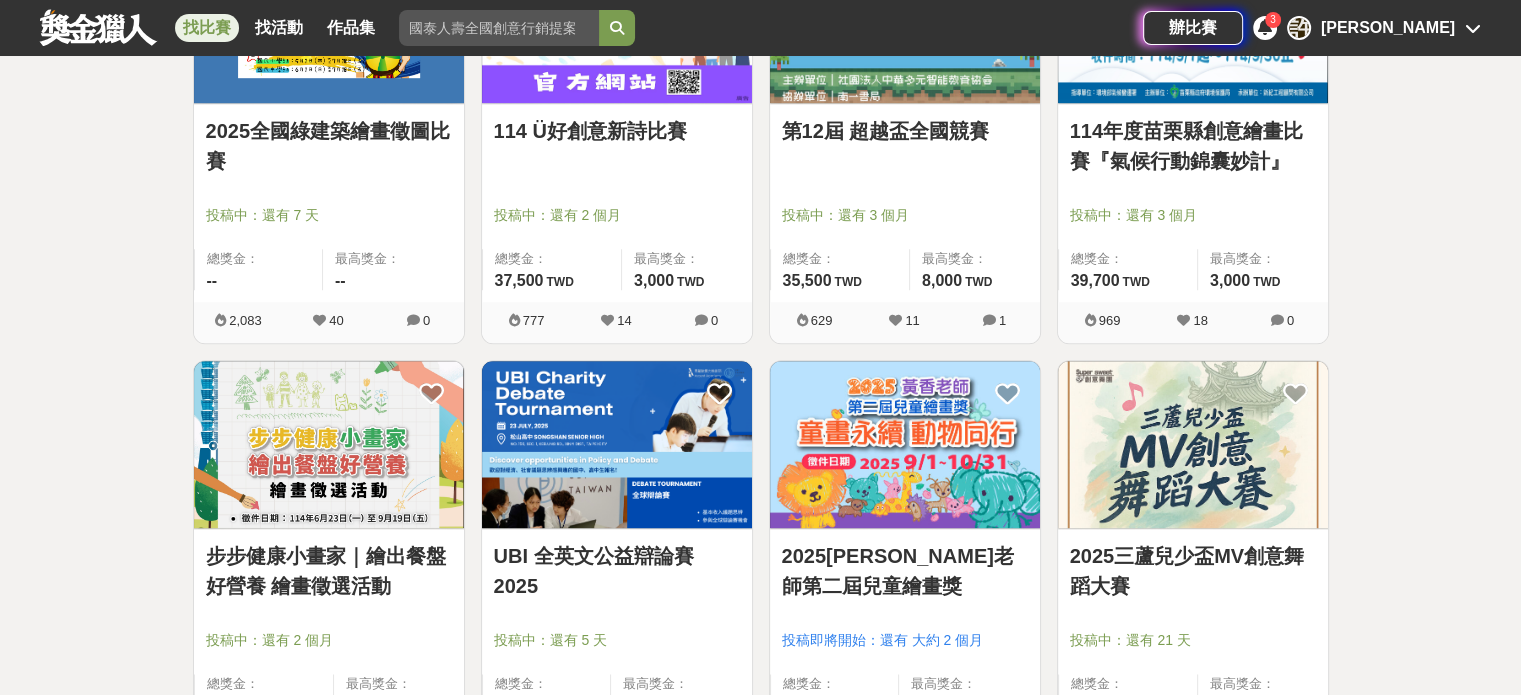click on "步步健康小畫家｜繪出餐盤好營養 繪畫徵選活動" at bounding box center (329, 571) 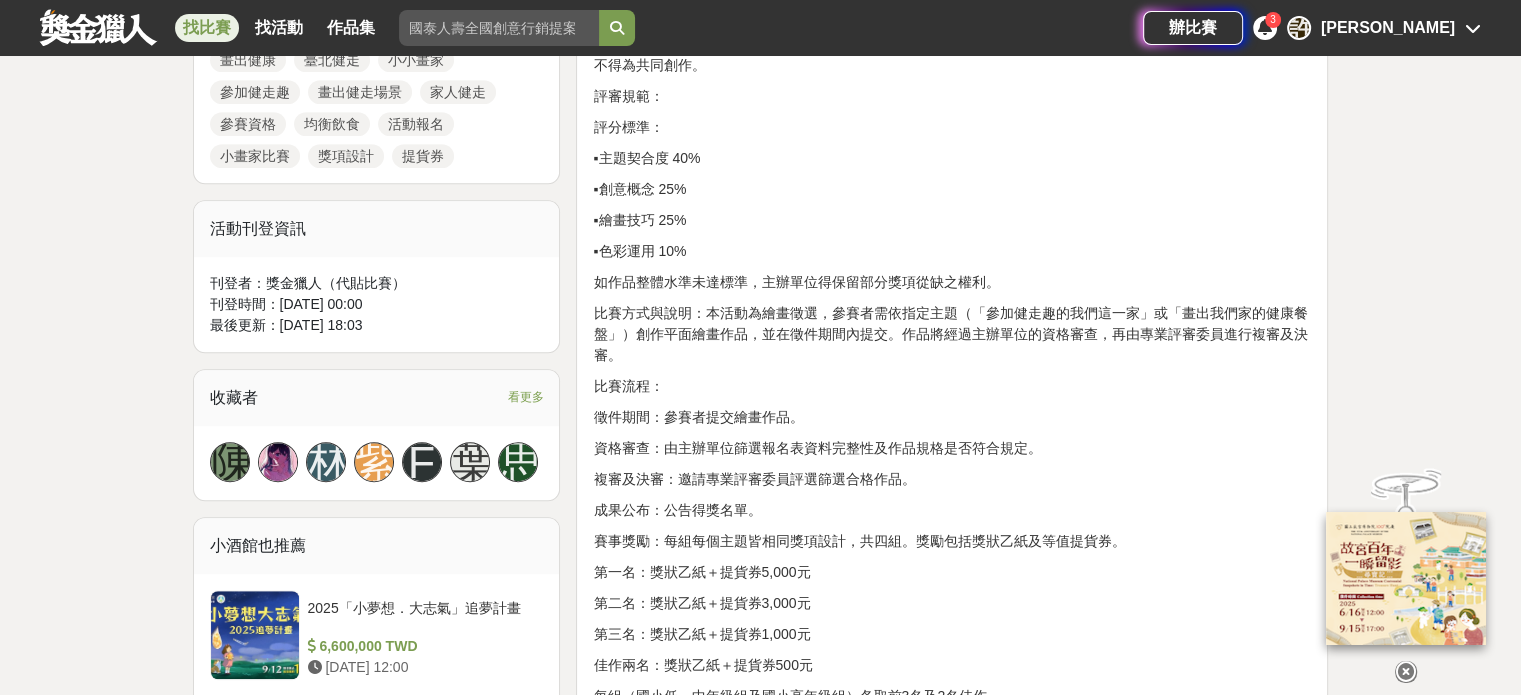 scroll, scrollTop: 1300, scrollLeft: 0, axis: vertical 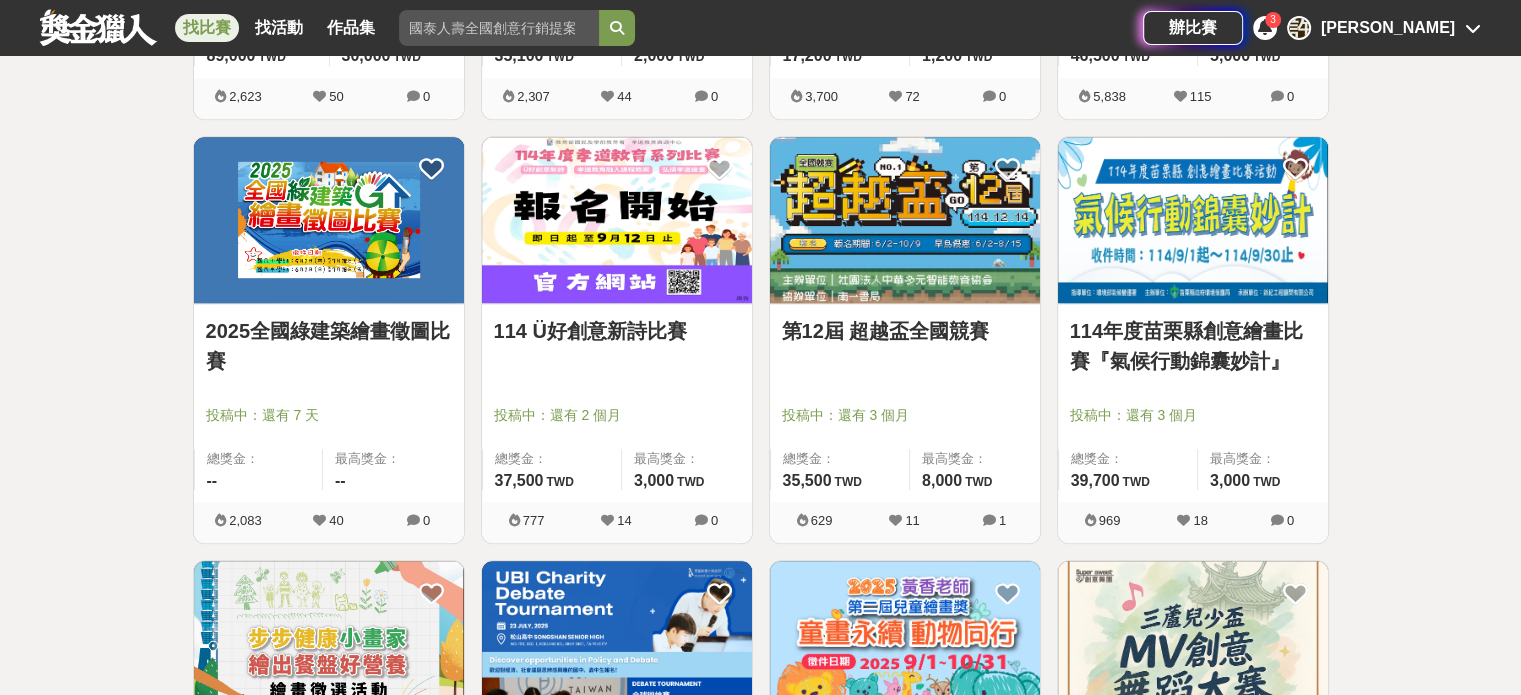 click at bounding box center [329, 220] 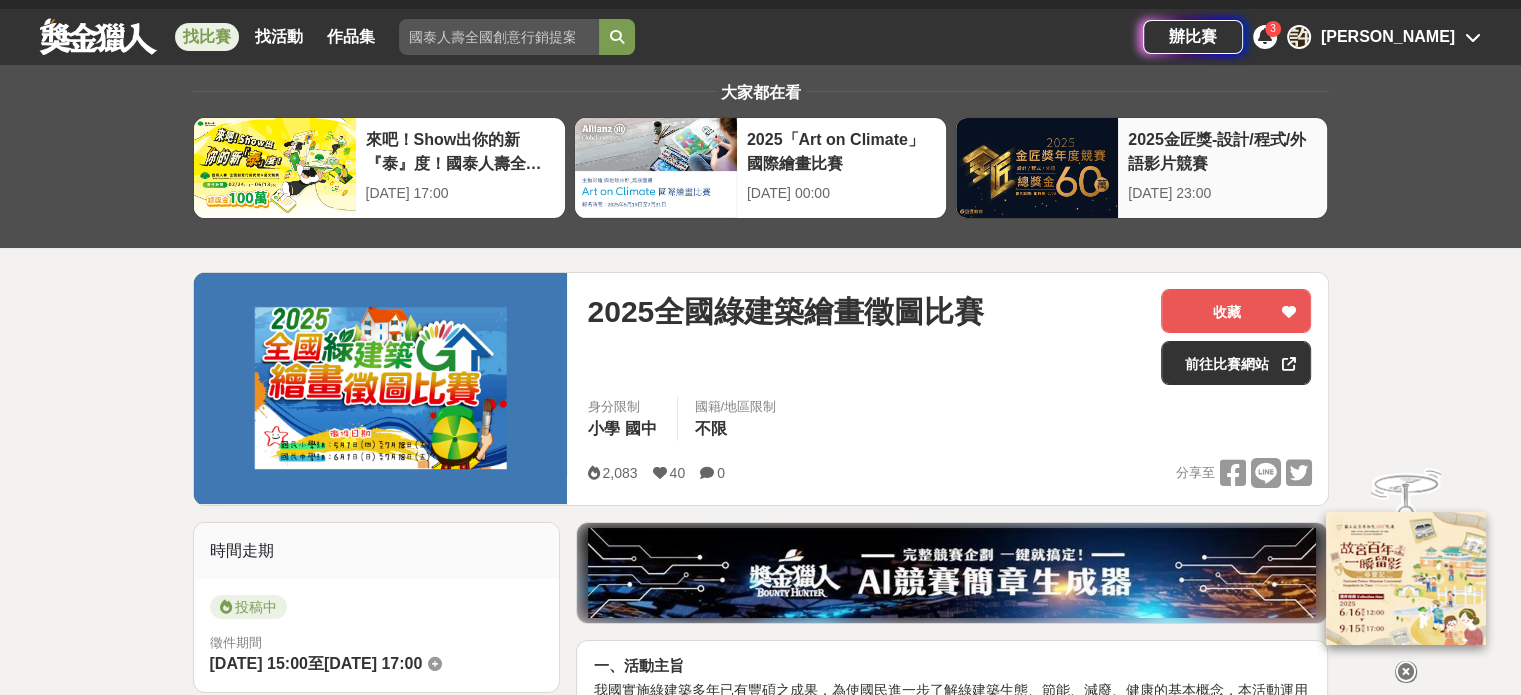 scroll, scrollTop: 0, scrollLeft: 0, axis: both 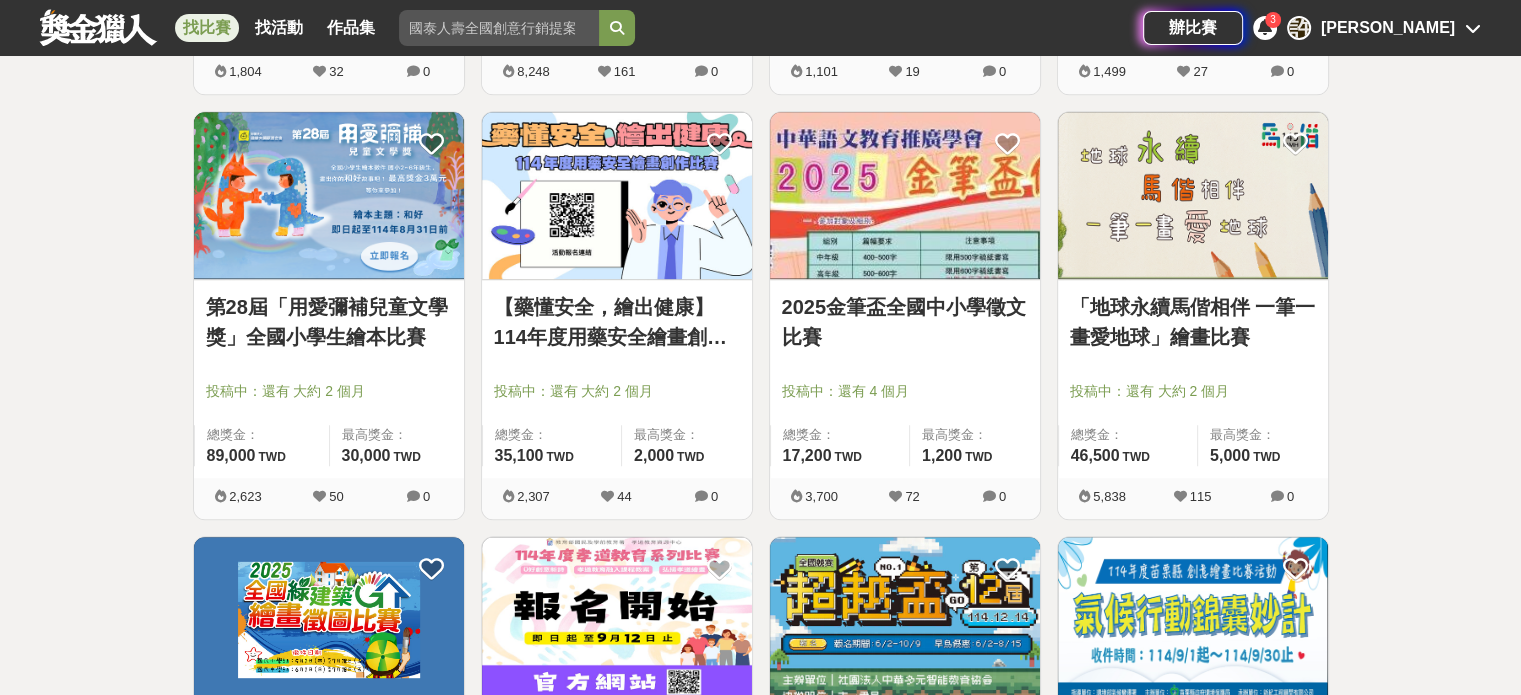 click at bounding box center (617, 195) 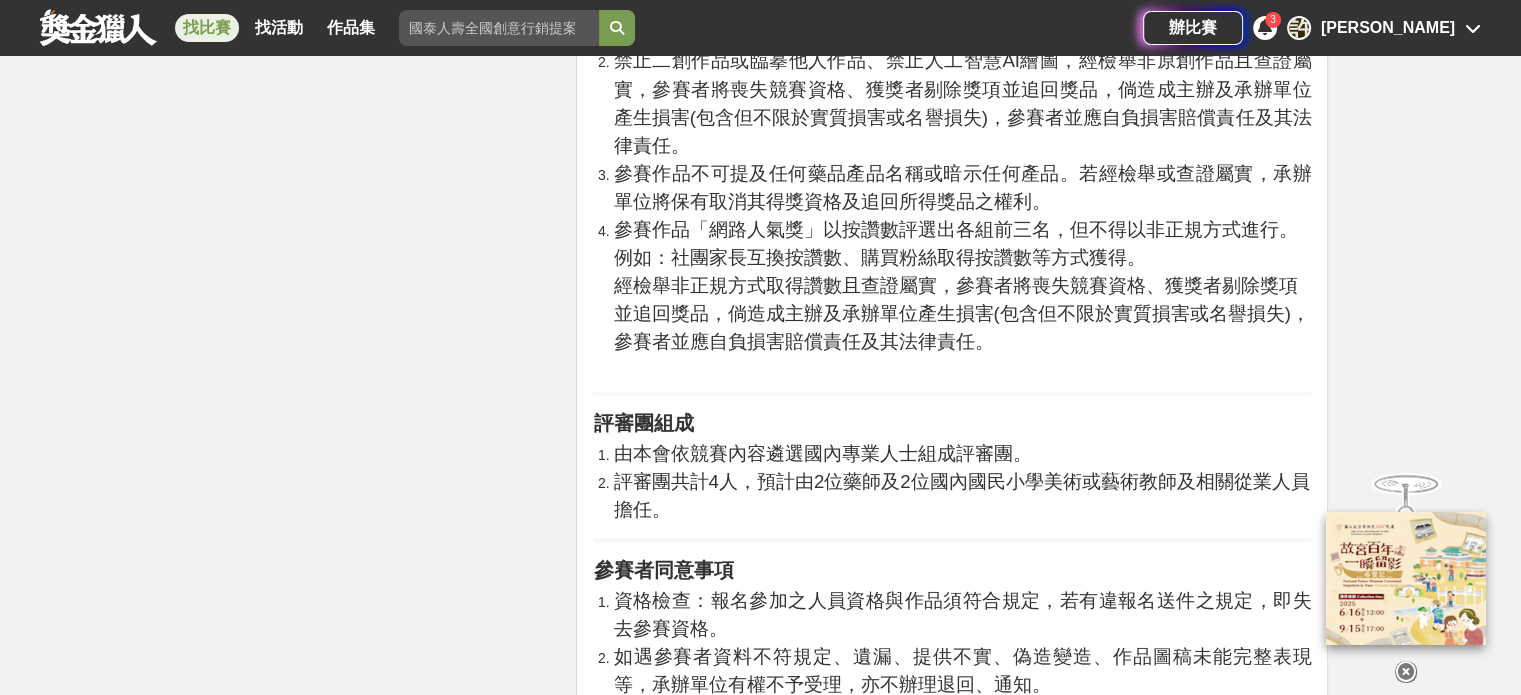 scroll, scrollTop: 3800, scrollLeft: 0, axis: vertical 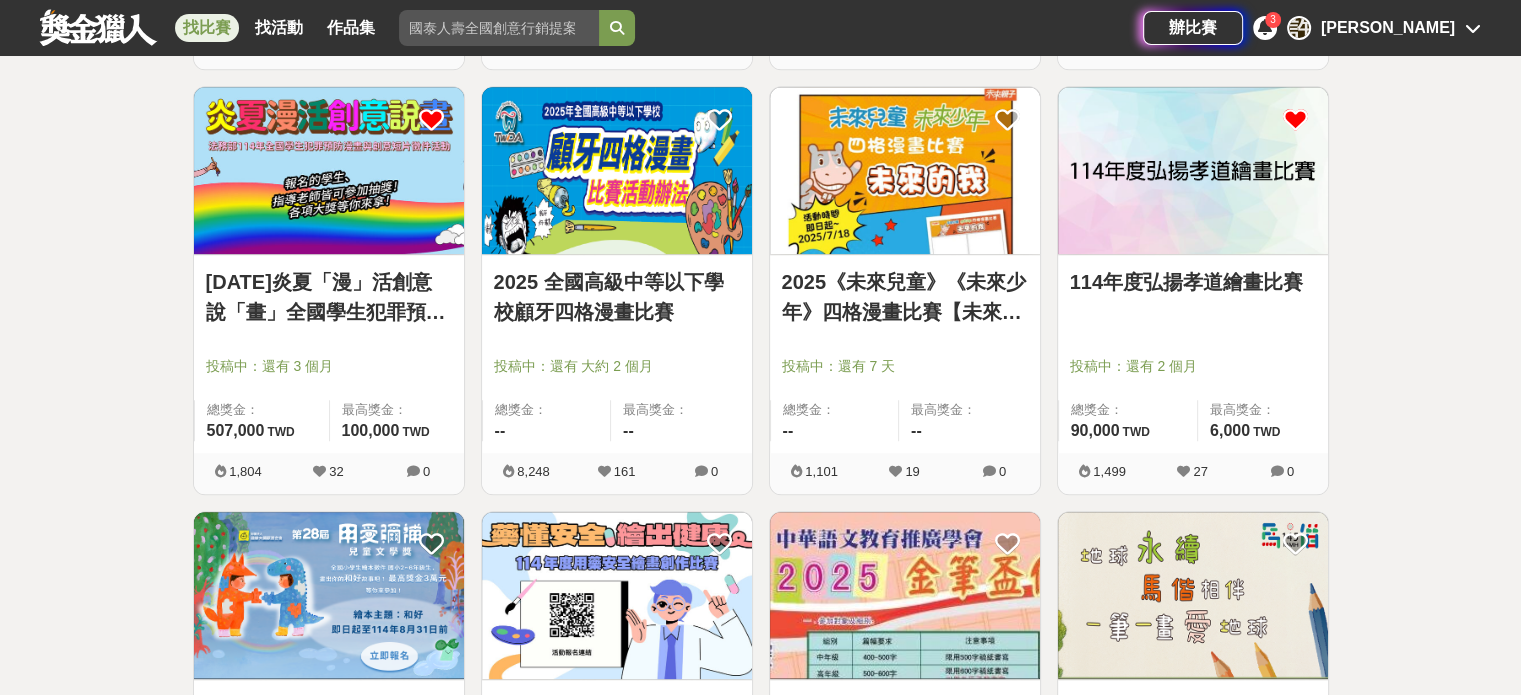 click on "[DATE]炎夏「漫」活創意說「畫」全國學生犯罪預防漫畫與創意短片徵件" at bounding box center [329, 297] 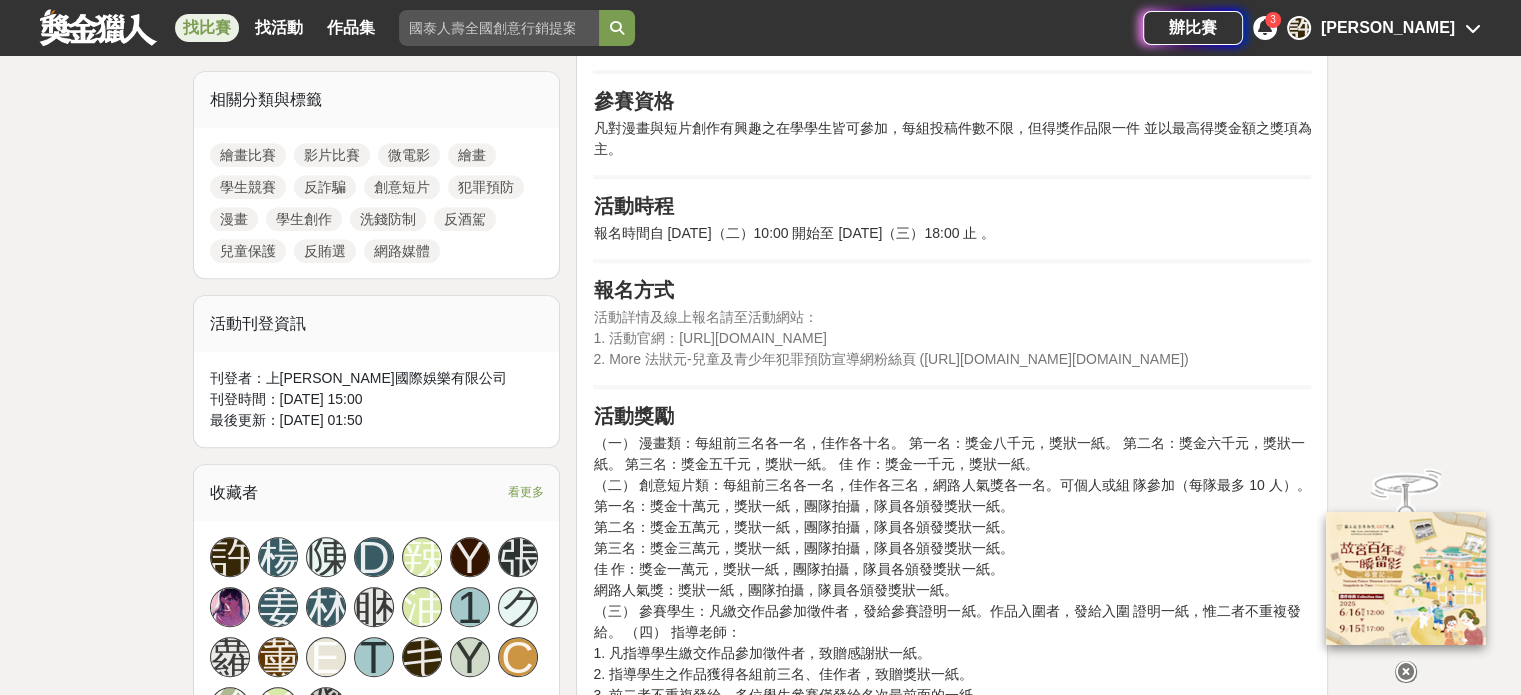 scroll, scrollTop: 1000, scrollLeft: 0, axis: vertical 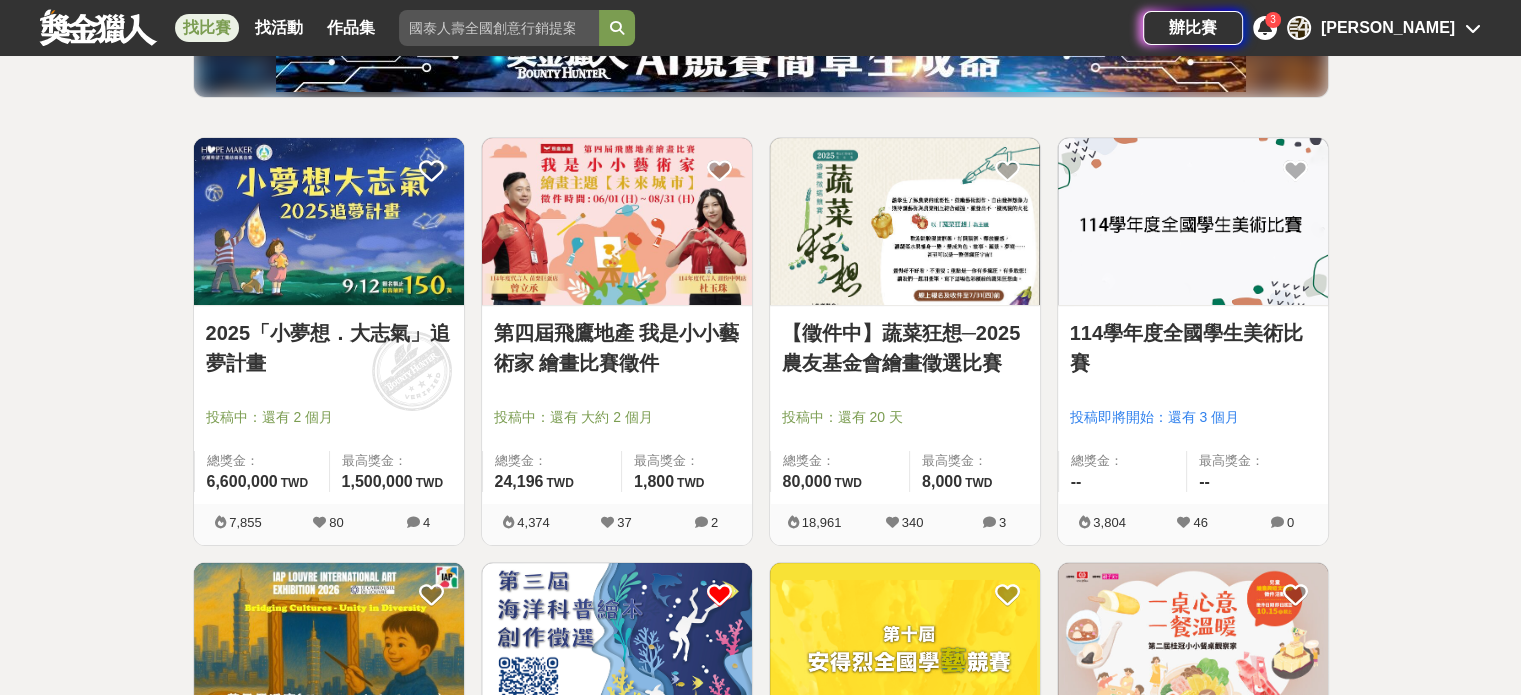 click at bounding box center [905, 221] 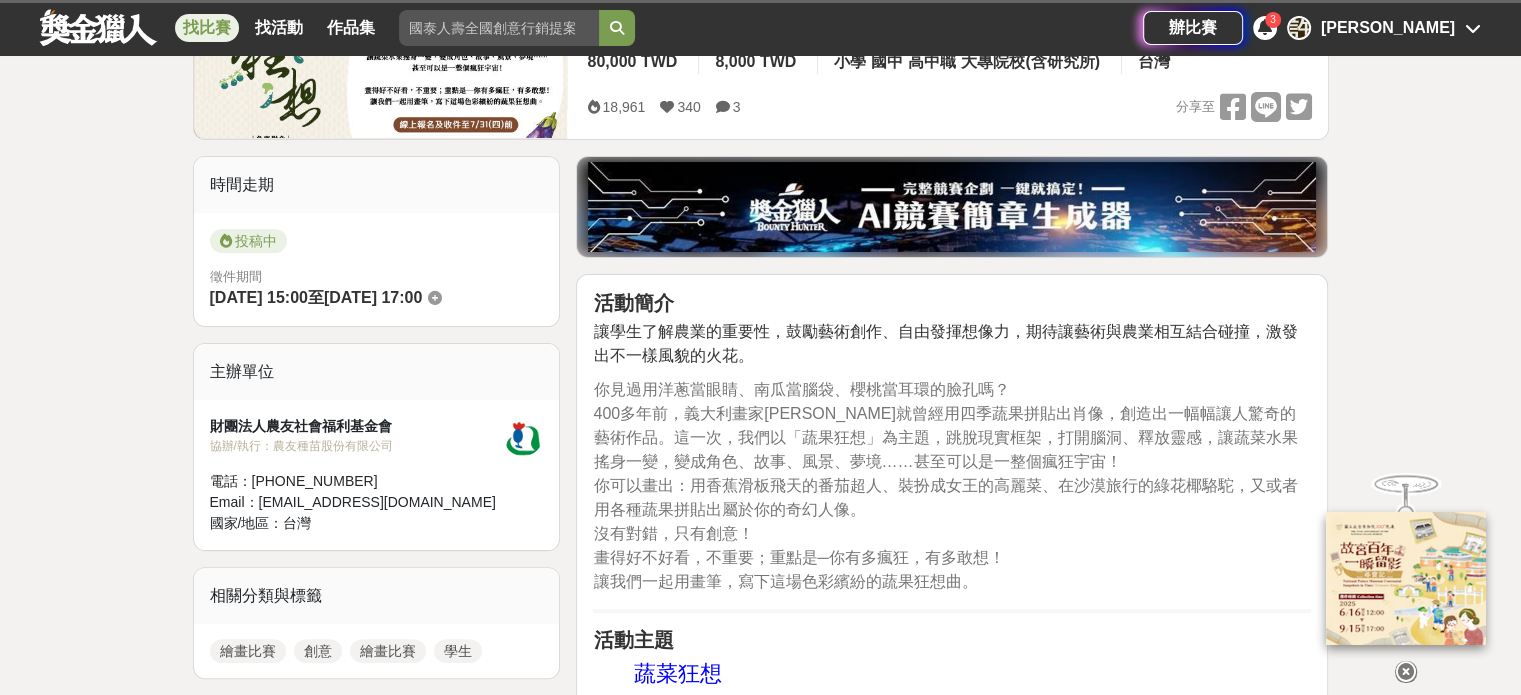 scroll, scrollTop: 1000, scrollLeft: 0, axis: vertical 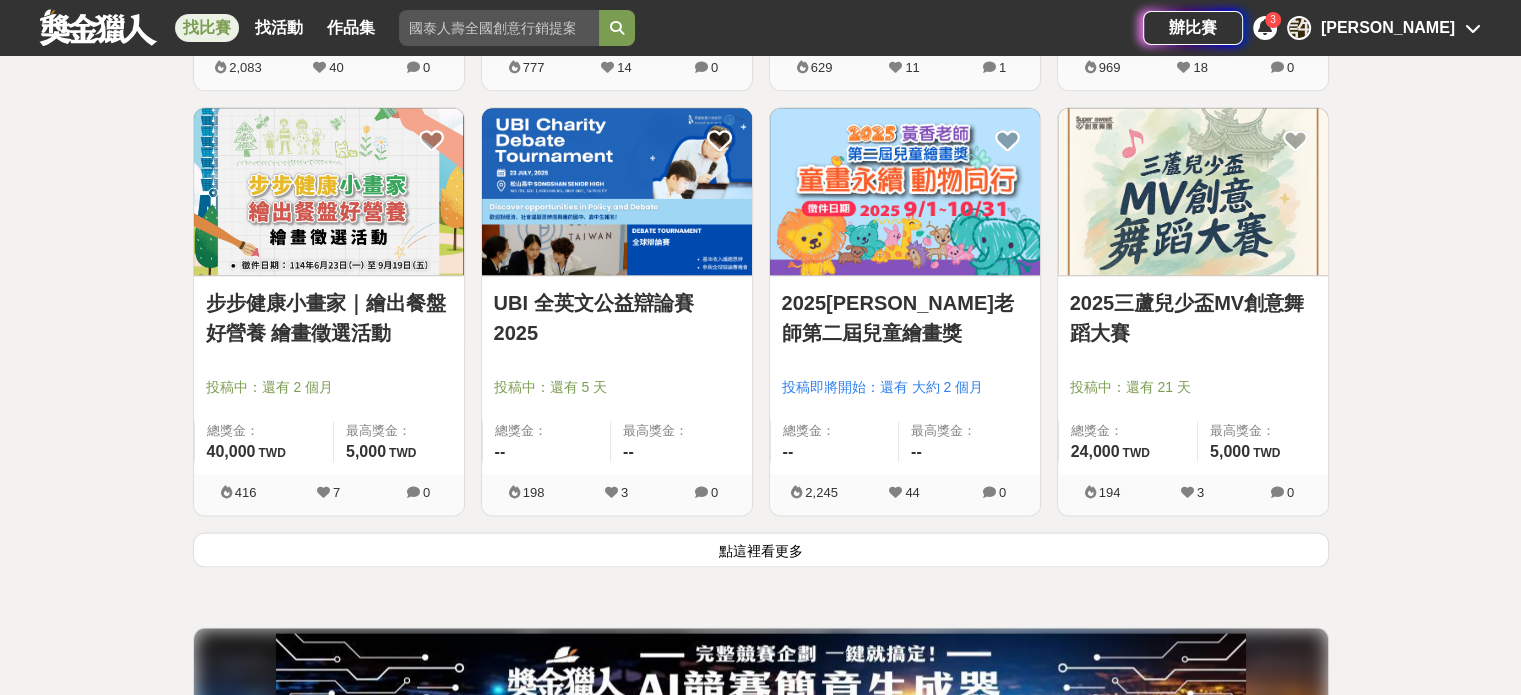click on "點這裡看更多" at bounding box center (761, 549) 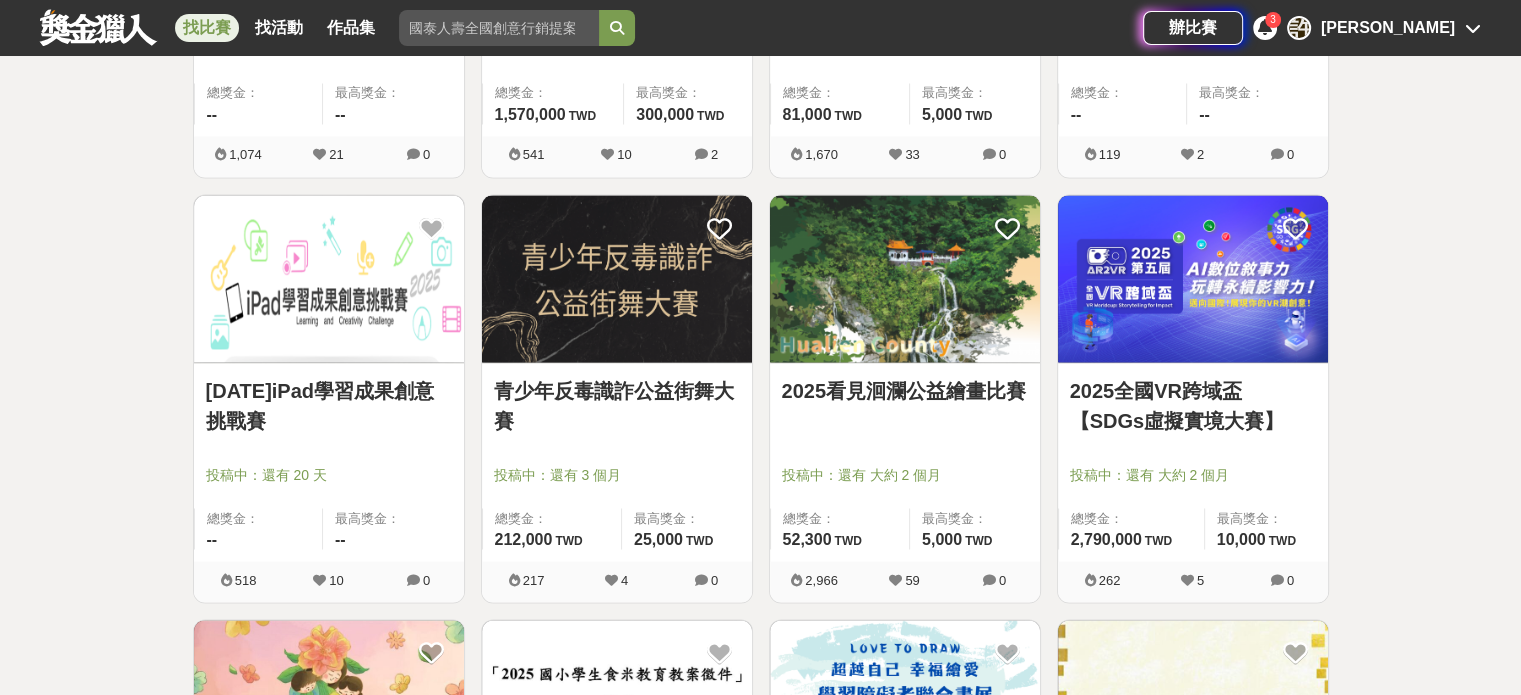 scroll, scrollTop: 3653, scrollLeft: 0, axis: vertical 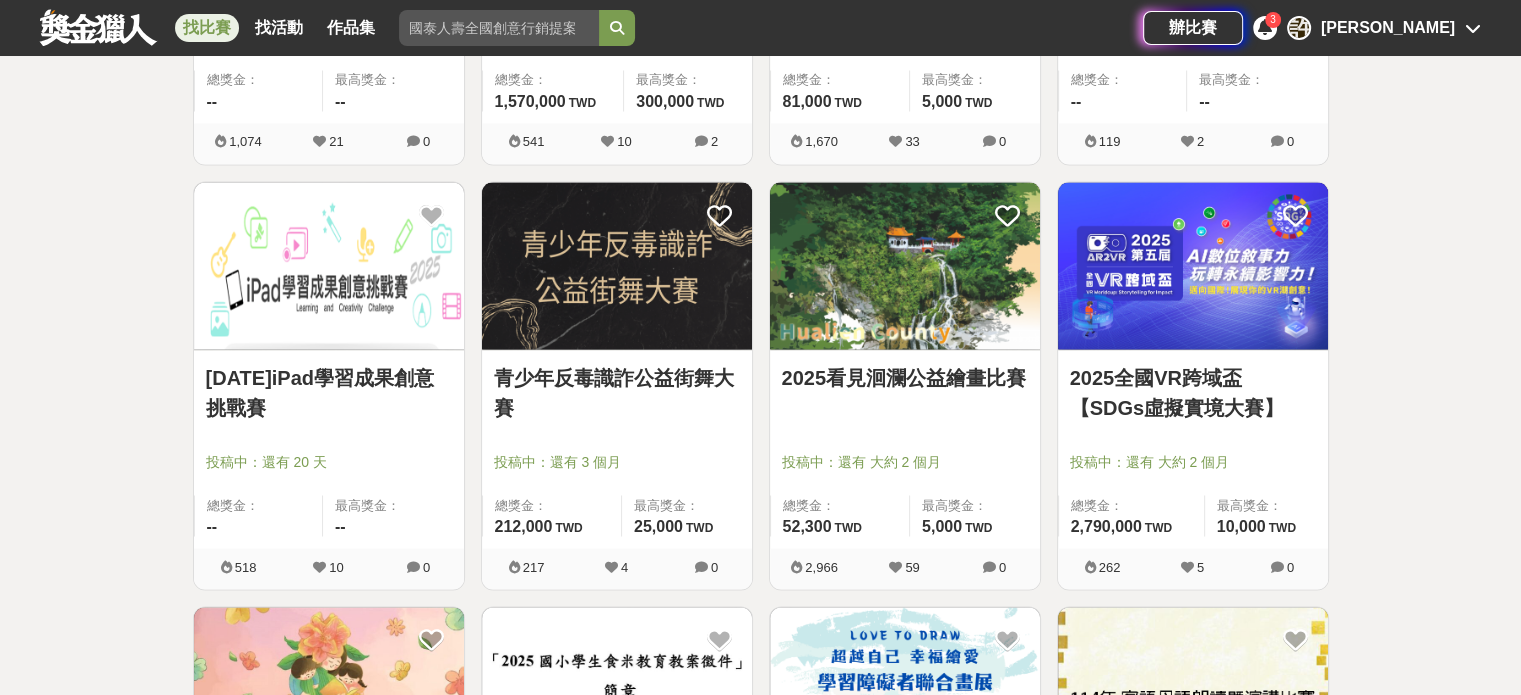click on "2025看見洄瀾公益繪畫比賽 投稿中：還有 大約 2 個月 總獎金： 52,300 52,300 TWD 最高獎金： 5,000 TWD" at bounding box center (905, 449) 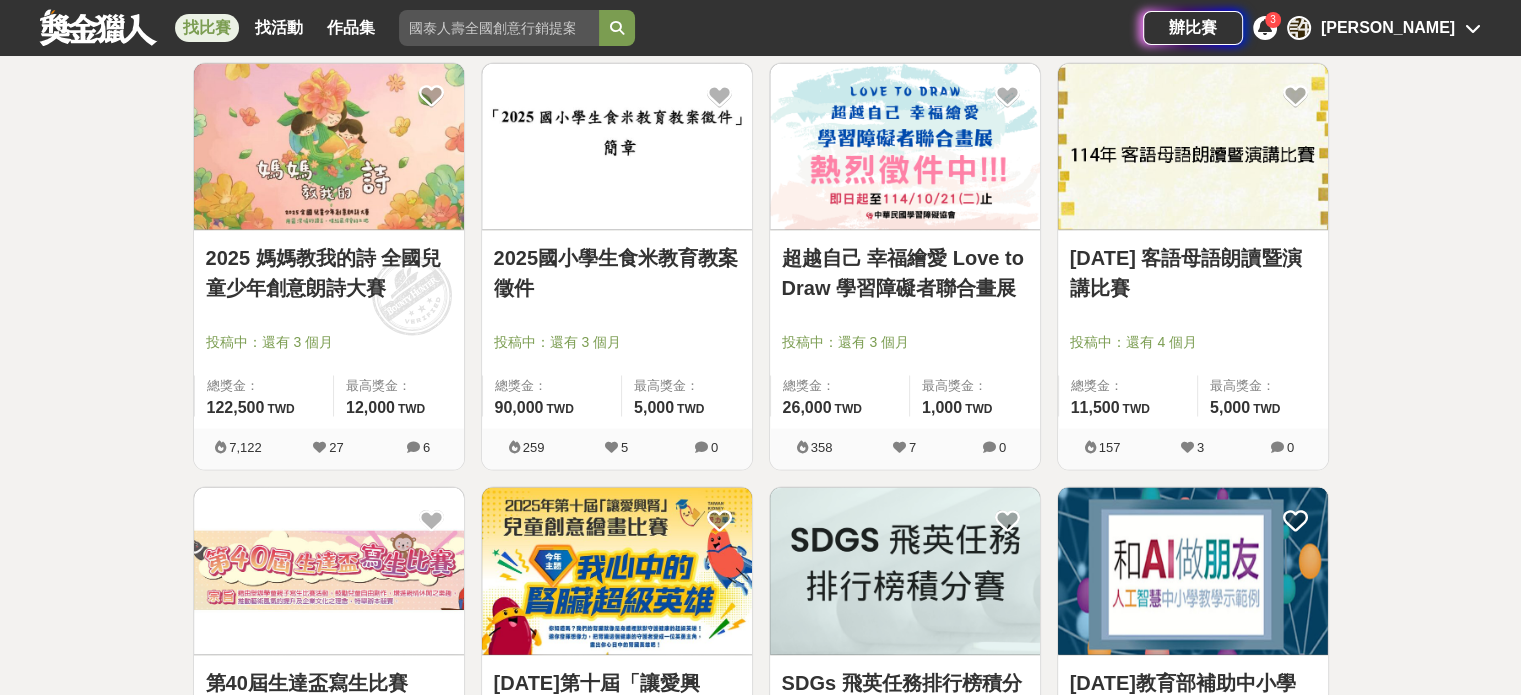 scroll, scrollTop: 4353, scrollLeft: 0, axis: vertical 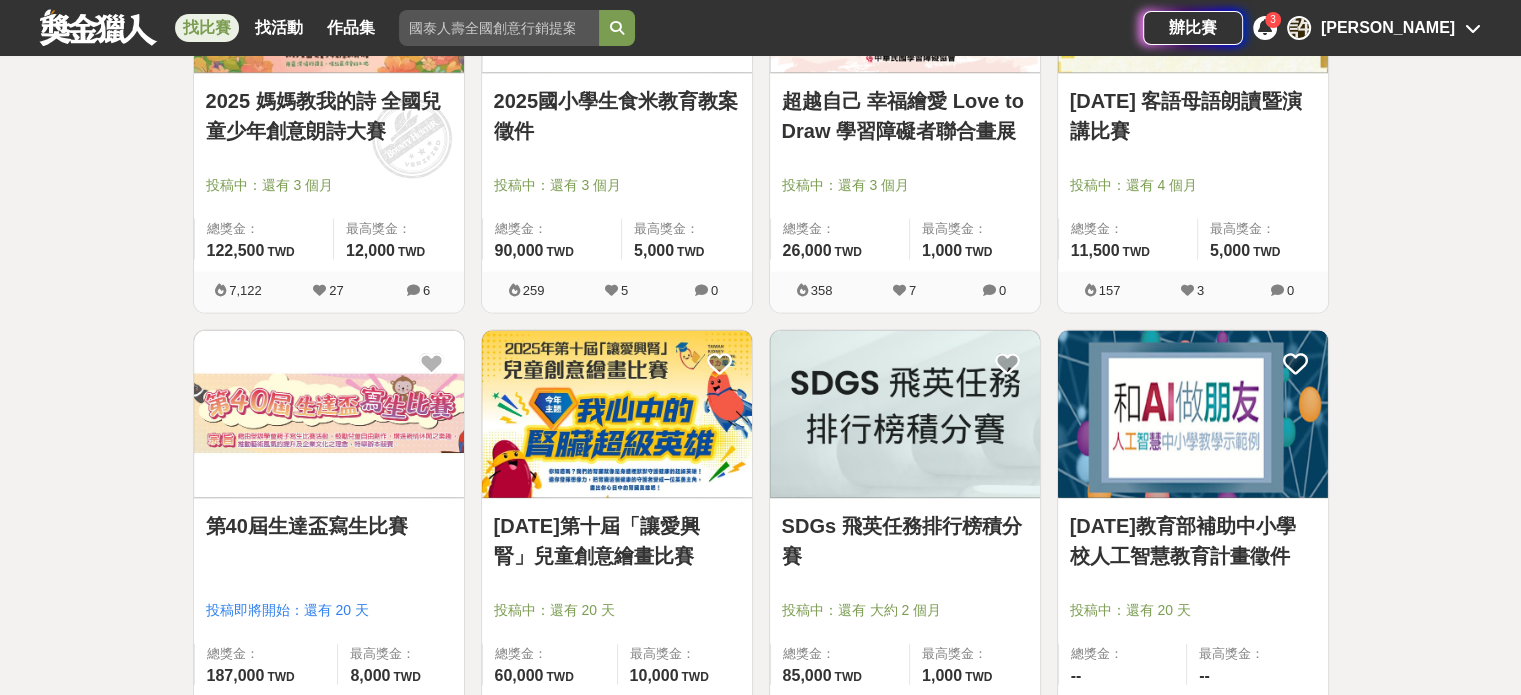 click at bounding box center (617, 414) 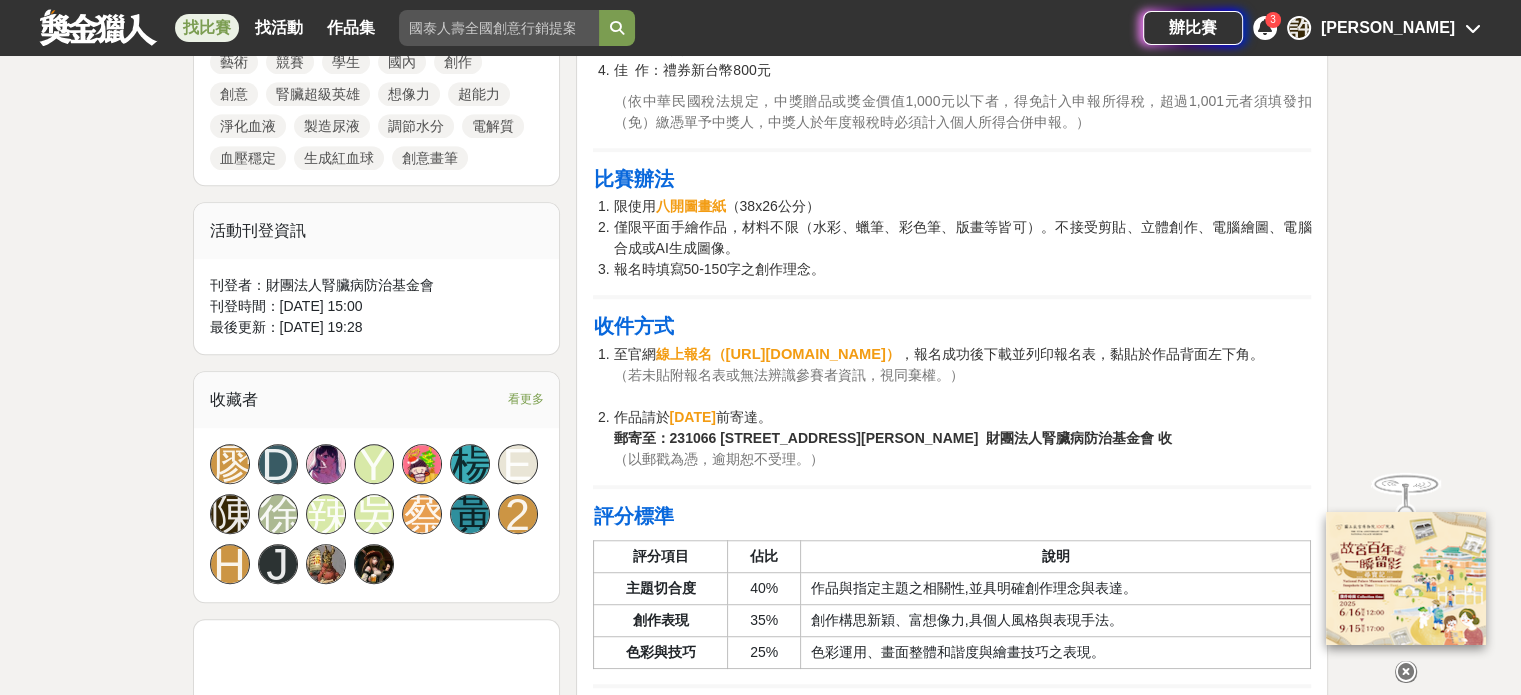 scroll, scrollTop: 1100, scrollLeft: 0, axis: vertical 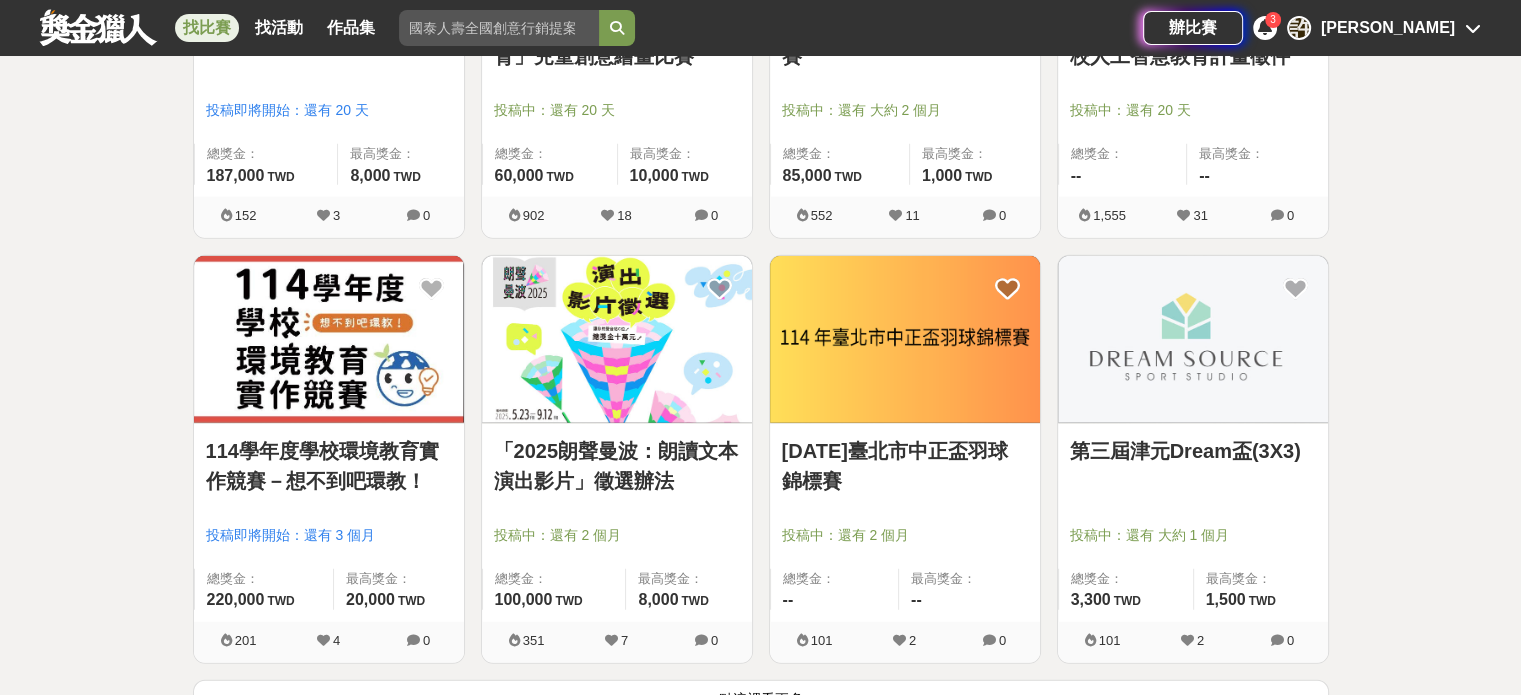 click at bounding box center (905, 339) 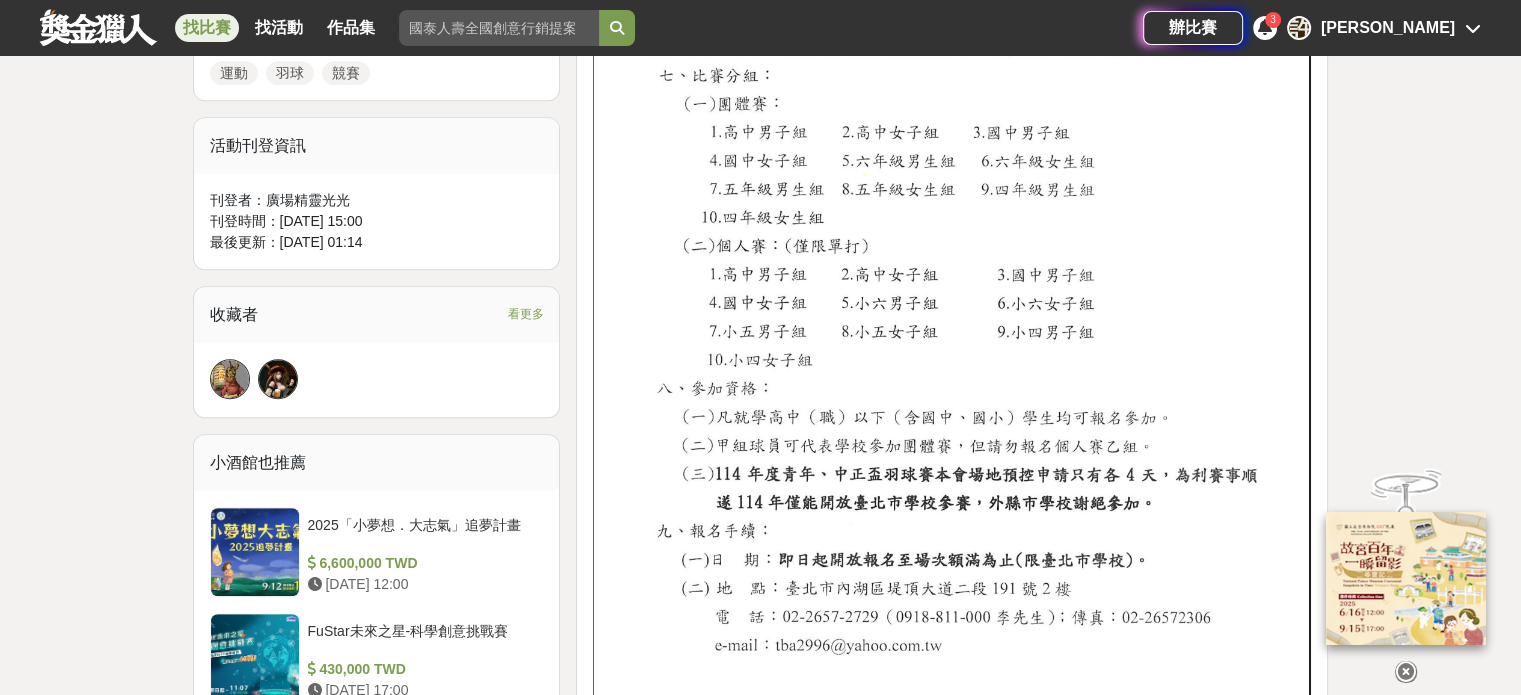 scroll, scrollTop: 1000, scrollLeft: 0, axis: vertical 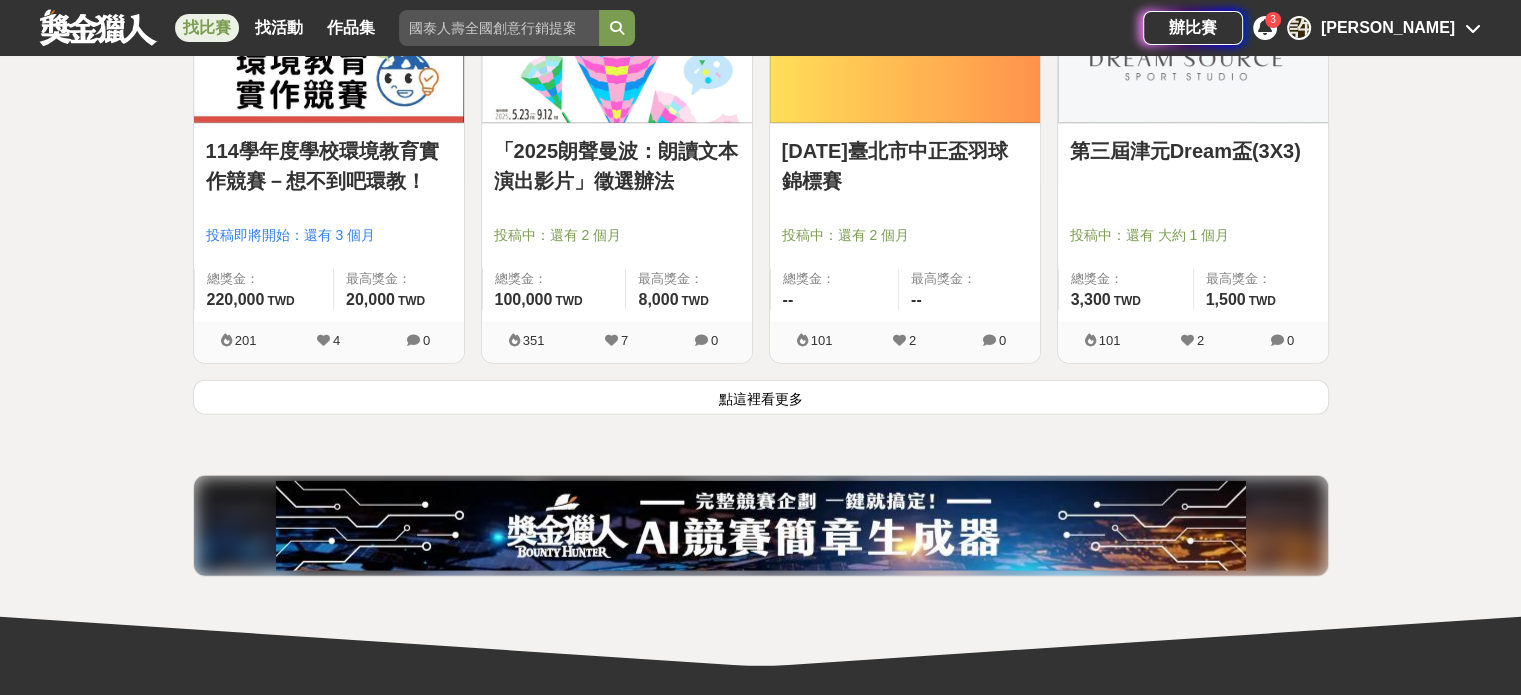 click on "點這裡看更多" at bounding box center (761, 397) 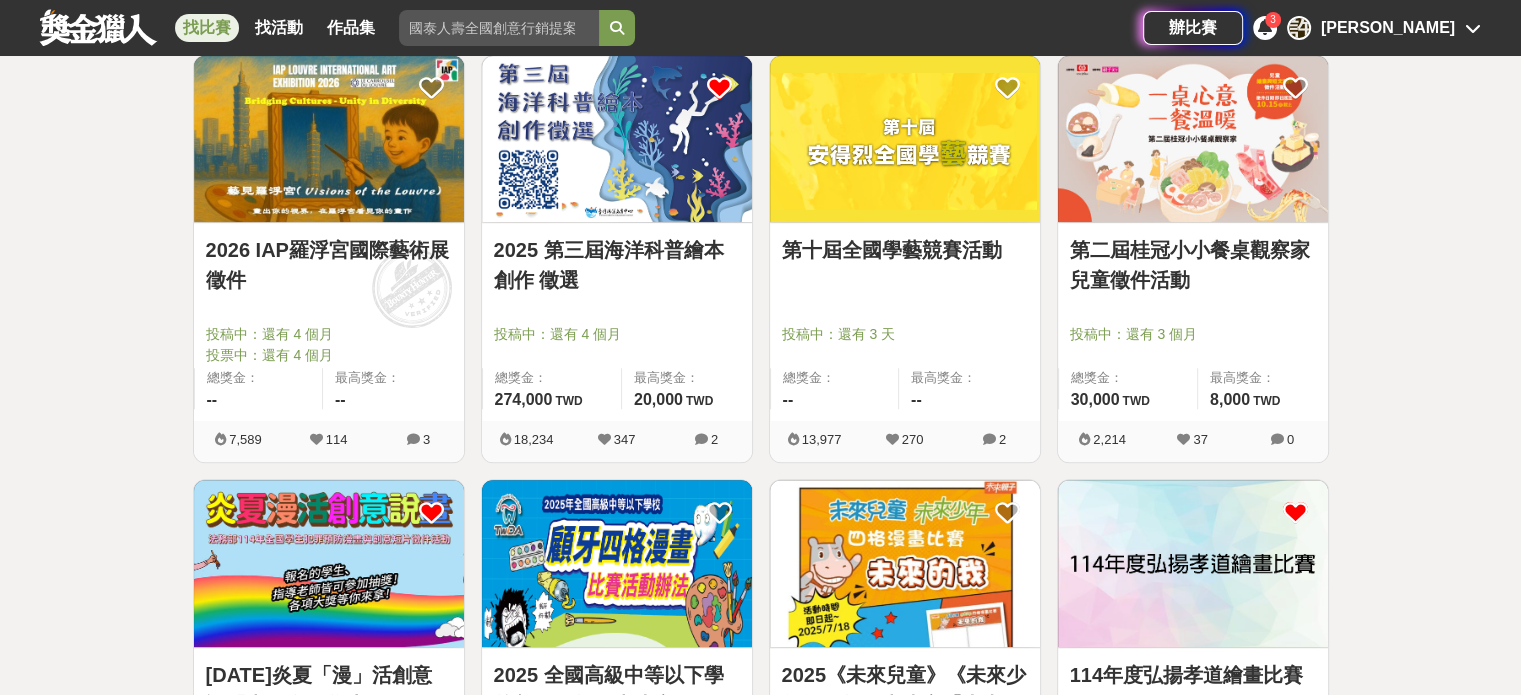 scroll, scrollTop: 953, scrollLeft: 0, axis: vertical 